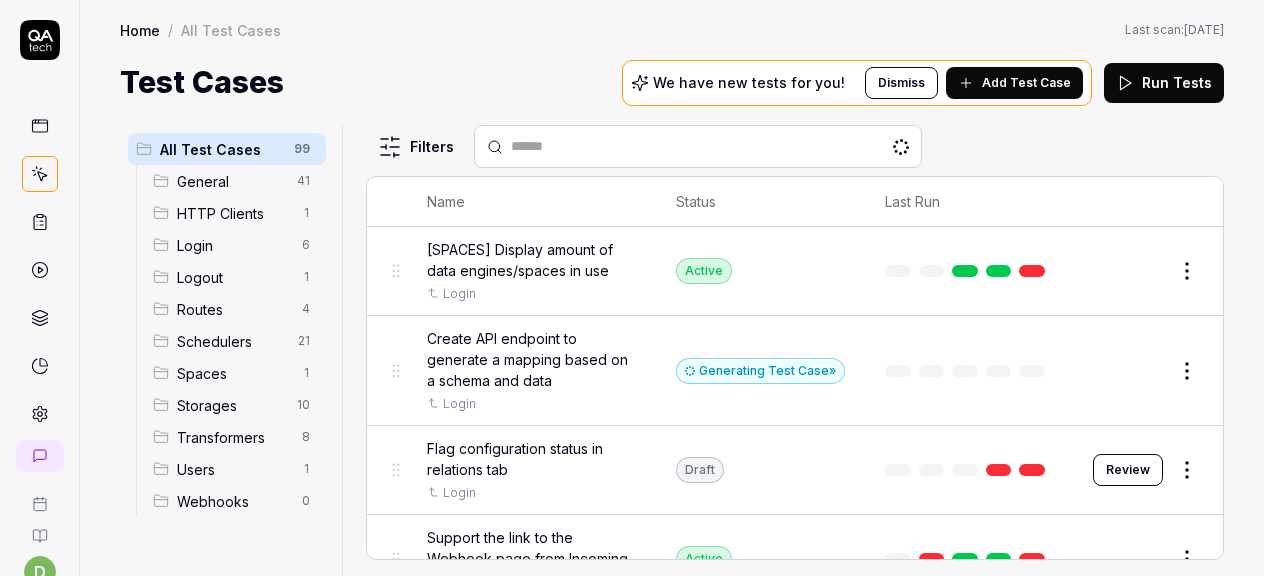 scroll, scrollTop: 0, scrollLeft: 0, axis: both 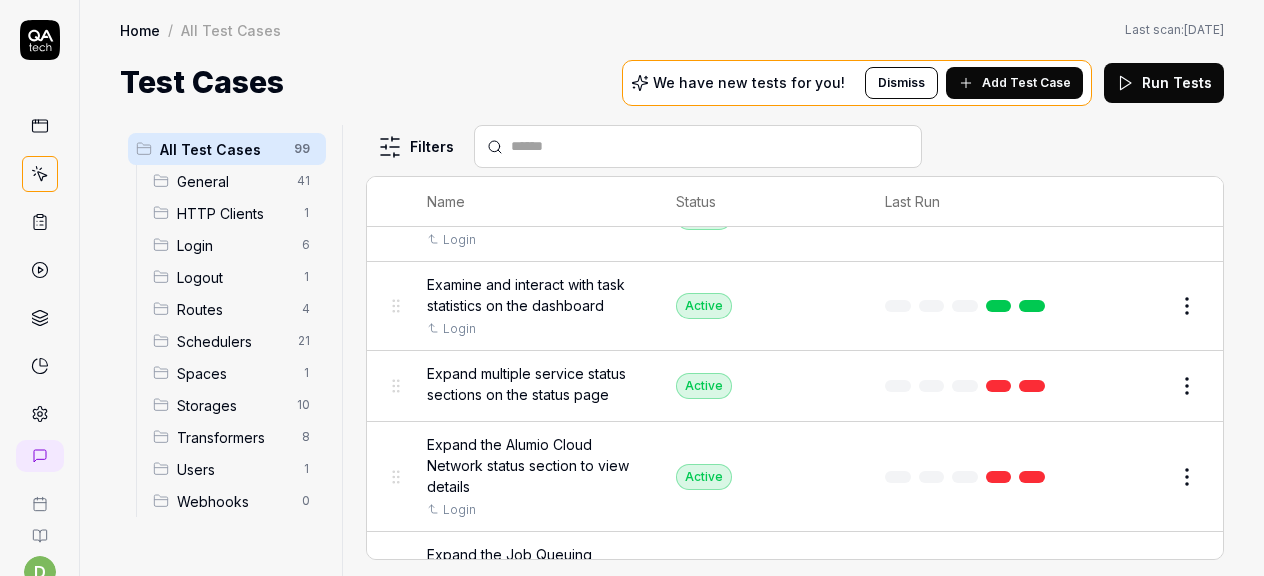 click on "Edit" at bounding box center (1139, 386) 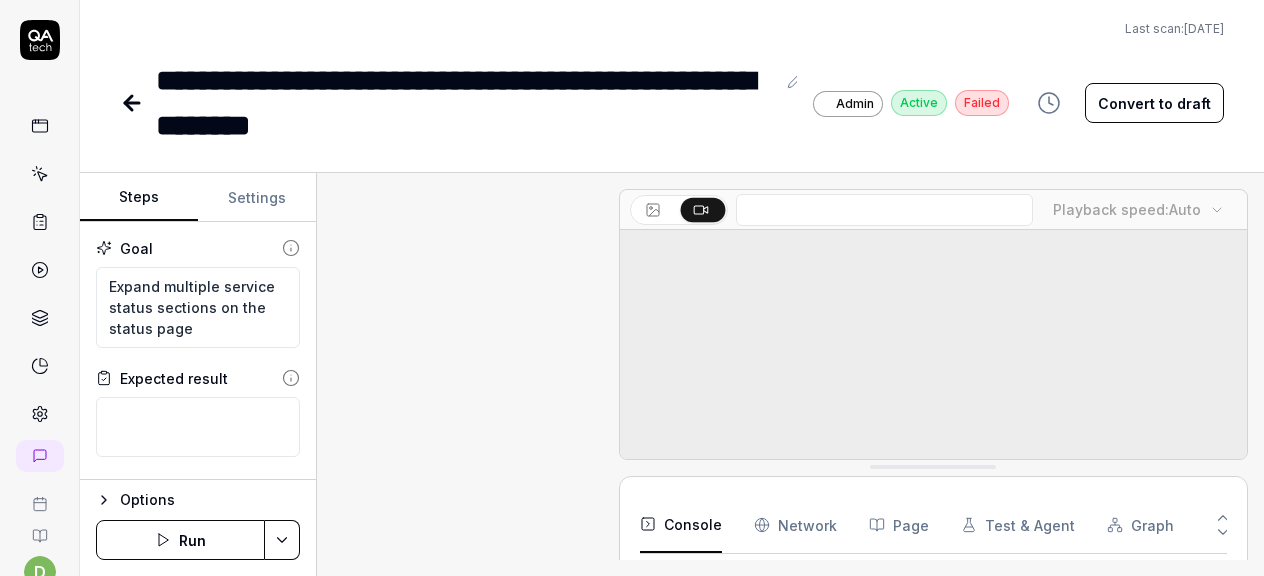 scroll, scrollTop: 551, scrollLeft: 0, axis: vertical 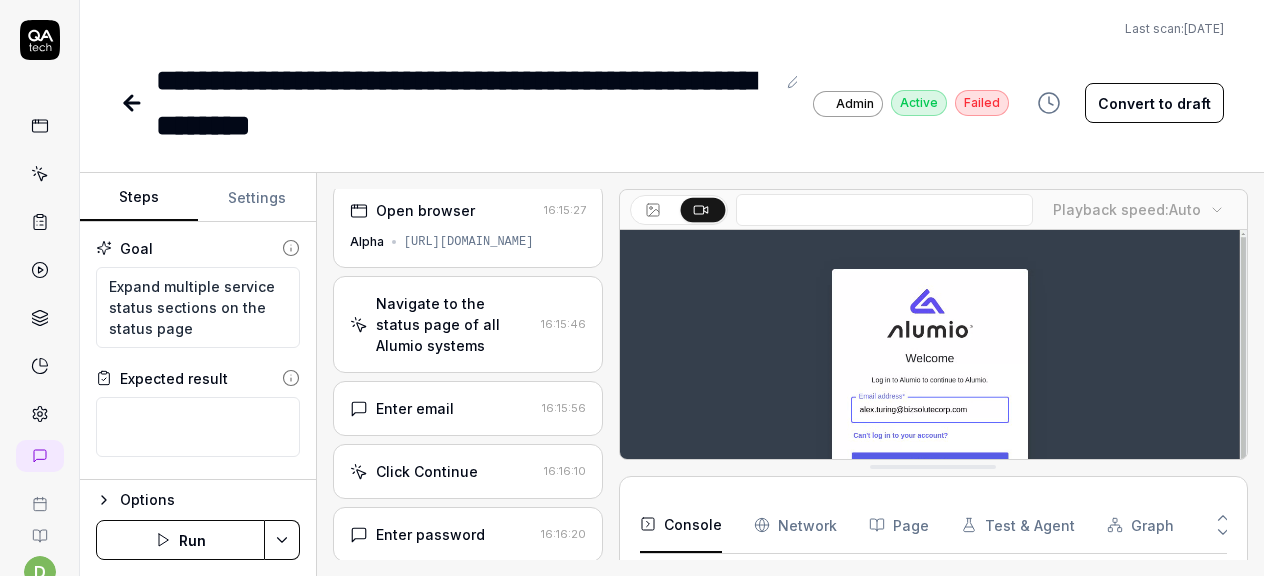 click on "**********" at bounding box center [672, 74] 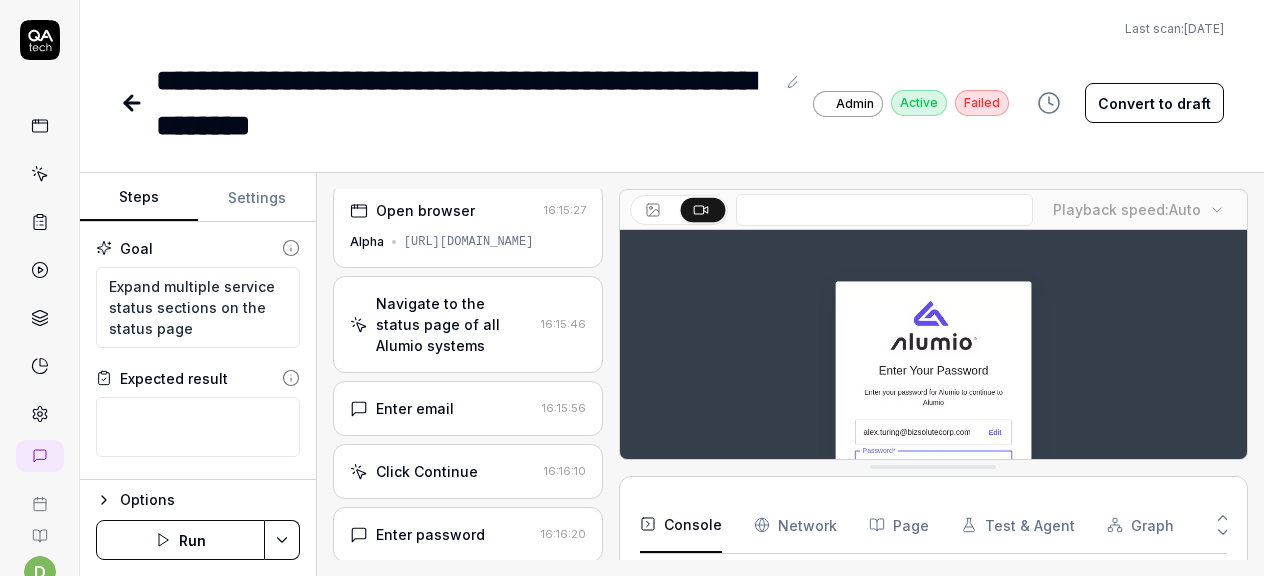 click 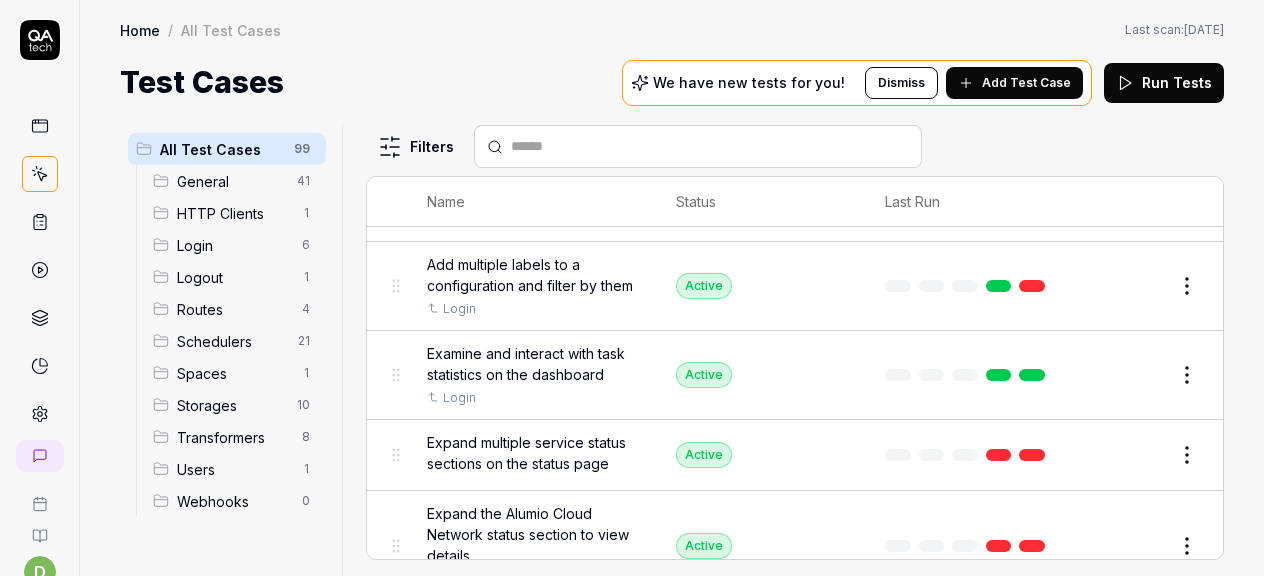 scroll, scrollTop: 651, scrollLeft: 0, axis: vertical 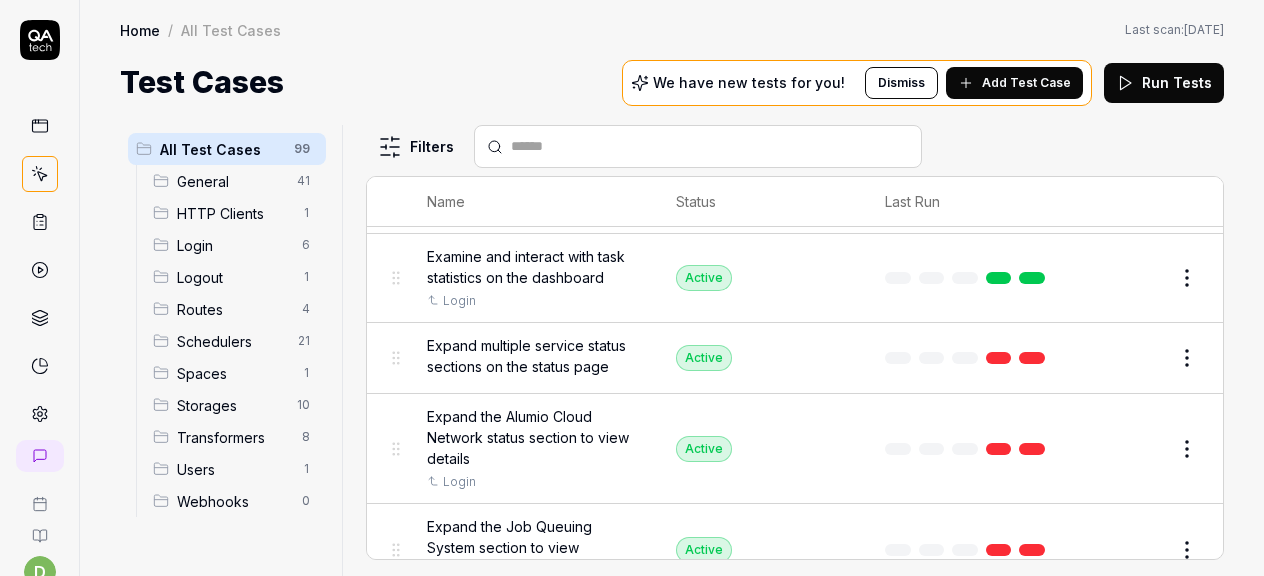 click on "d A Home / All Test Cases Home / All Test Cases Last scan:  Jun 5 2025 Test Cases We have new tests for you! Dismiss Add Test Case Run Tests All Test Cases 99 General 41 HTTP Clients 1 Login 6 Logout 1 Routes 4 Schedulers 21 Spaces 1 Storages 10 Transformers 8 Users 1 Webhooks 0 Filters Name Status Last Run [SPACES] Display amount of data engines/spaces in use Login Active Edit Create API endpoint to generate a mapping based on a schema and data Login Generating Test Case  » Edit Flag configuration status in relations tab Login Draft Review Support the link to the Webhook page from Incoming Login Active Edit Verify current version Login Active Edit General Add and remove labels to a configuration Login Active Edit Add multiple labels to a configuration and filter by them Login Active Edit Examine and interact with task statistics on the dashboard Login Active Edit Expand multiple service status sections on the status page Active Edit Expand the Alumio Cloud Network status section to view details Login Active" at bounding box center (632, 288) 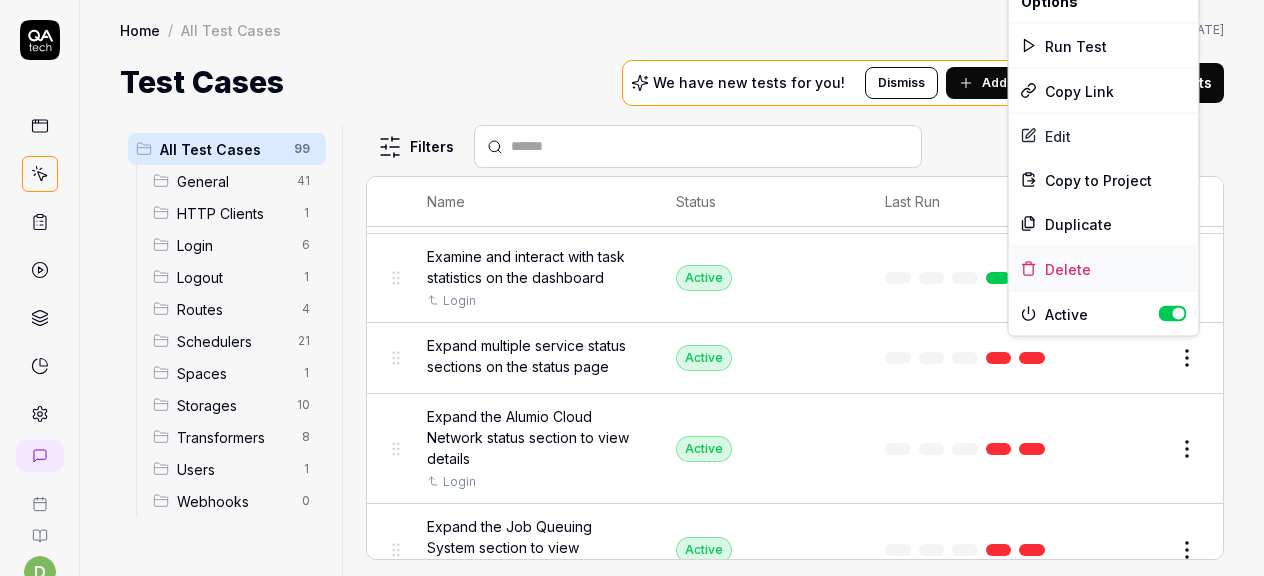 click on "Delete" at bounding box center (1104, 269) 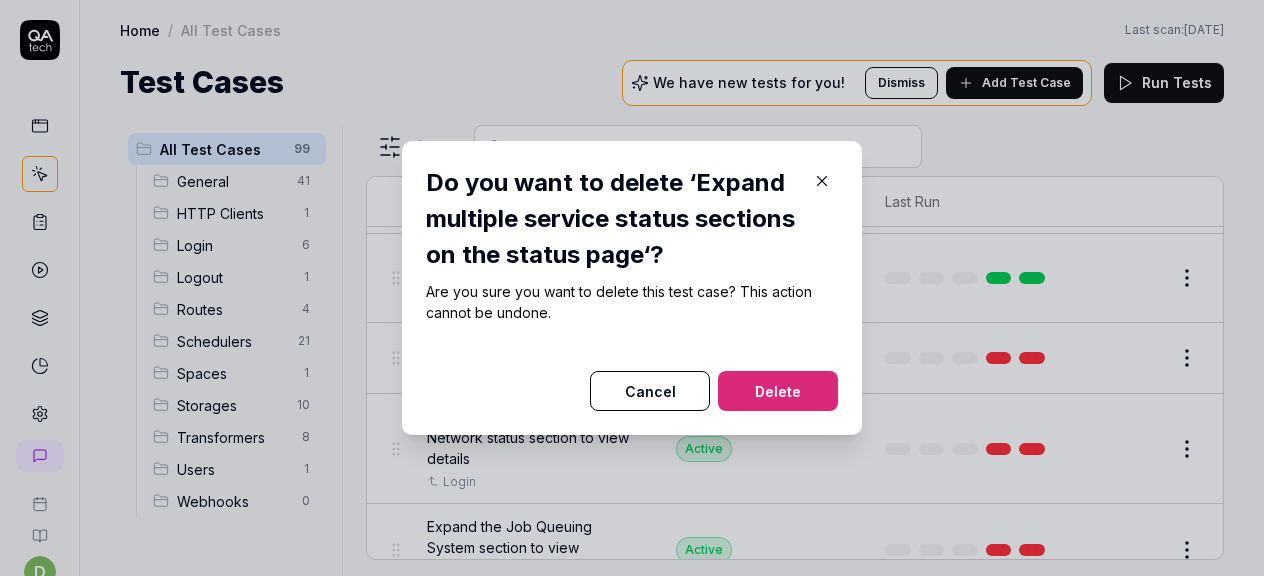 click on "Delete" at bounding box center [778, 391] 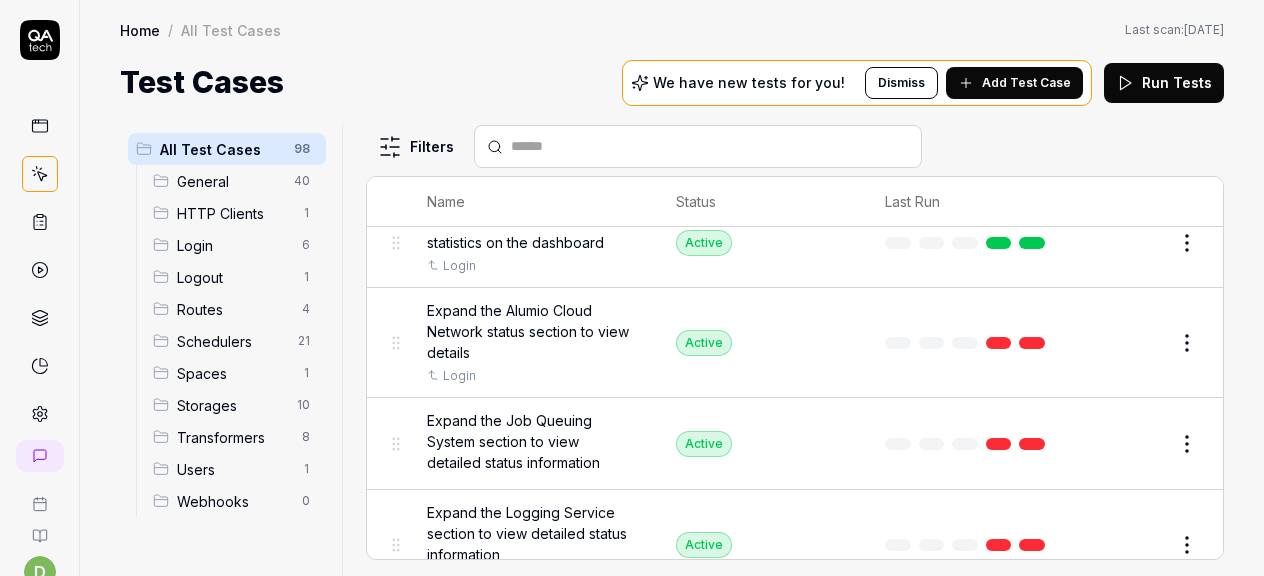 scroll, scrollTop: 702, scrollLeft: 0, axis: vertical 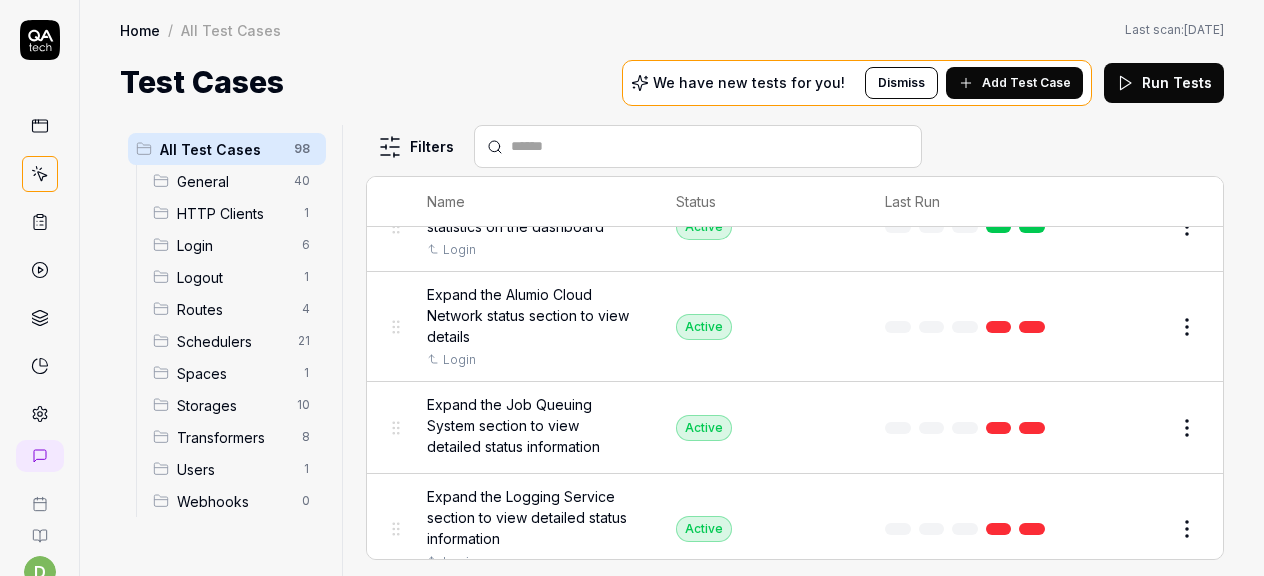 click on "Edit" at bounding box center (1139, 327) 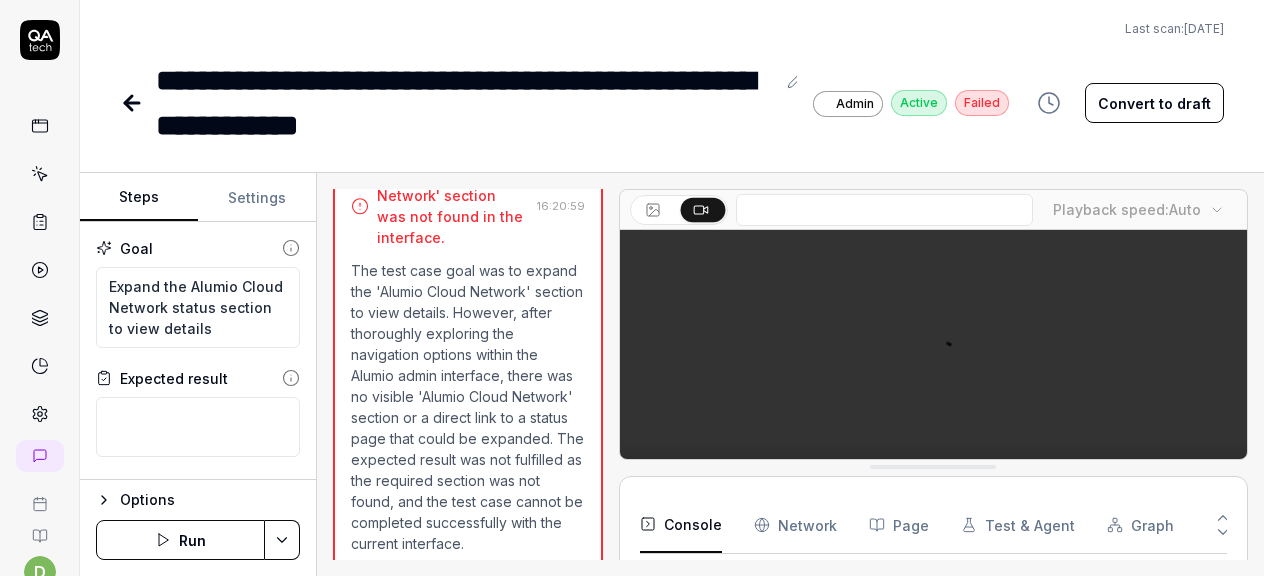 scroll, scrollTop: 425, scrollLeft: 0, axis: vertical 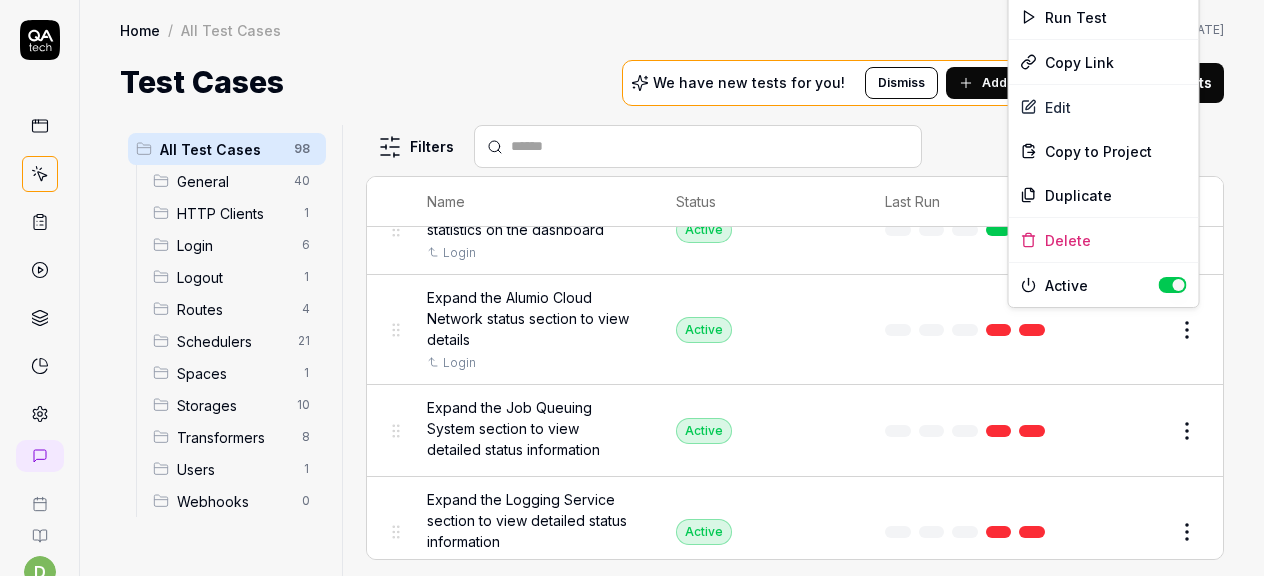 click on "d A Home / All Test Cases Home / All Test Cases Last scan:  Jun 5 2025 Test Cases We have new tests for you! Dismiss Add Test Case Run Tests All Test Cases 98 General 40 HTTP Clients 1 Login 6 Logout 1 Routes 4 Schedulers 21 Spaces 1 Storages 10 Transformers 8 Users 1 Webhooks 0 Filters Name Status Last Run [SPACES] Display amount of data engines/spaces in use Login Active Edit Create API endpoint to generate a mapping based on a schema and data Login Generating Test Case  » Edit Flag configuration status in relations tab Login Draft Review Support the link to the Webhook page from Incoming Login Active Edit Verify current version Login Active Edit General Add and remove labels to a configuration Login Active Edit Add multiple labels to a configuration and filter by them Login Active Edit Examine and interact with task statistics on the dashboard Login Active Edit Expand the Alumio Cloud Network status section to view details Login Active Edit Active Edit Login Active Edit Login Active Edit Login Active Edit" at bounding box center (632, 288) 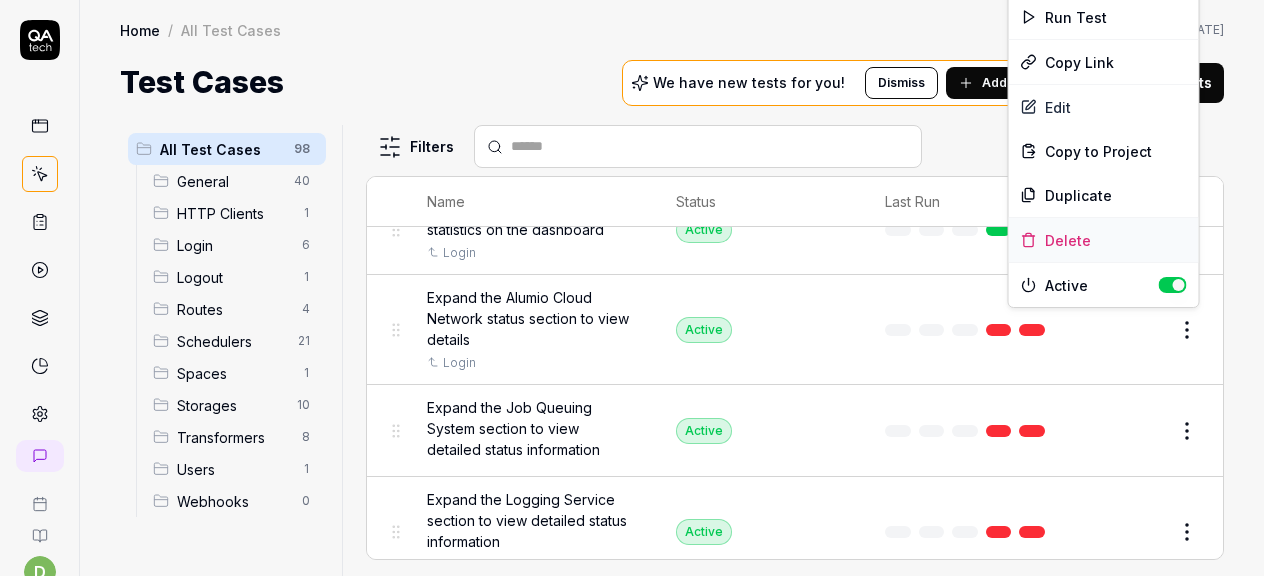 click on "Delete" at bounding box center (1104, 240) 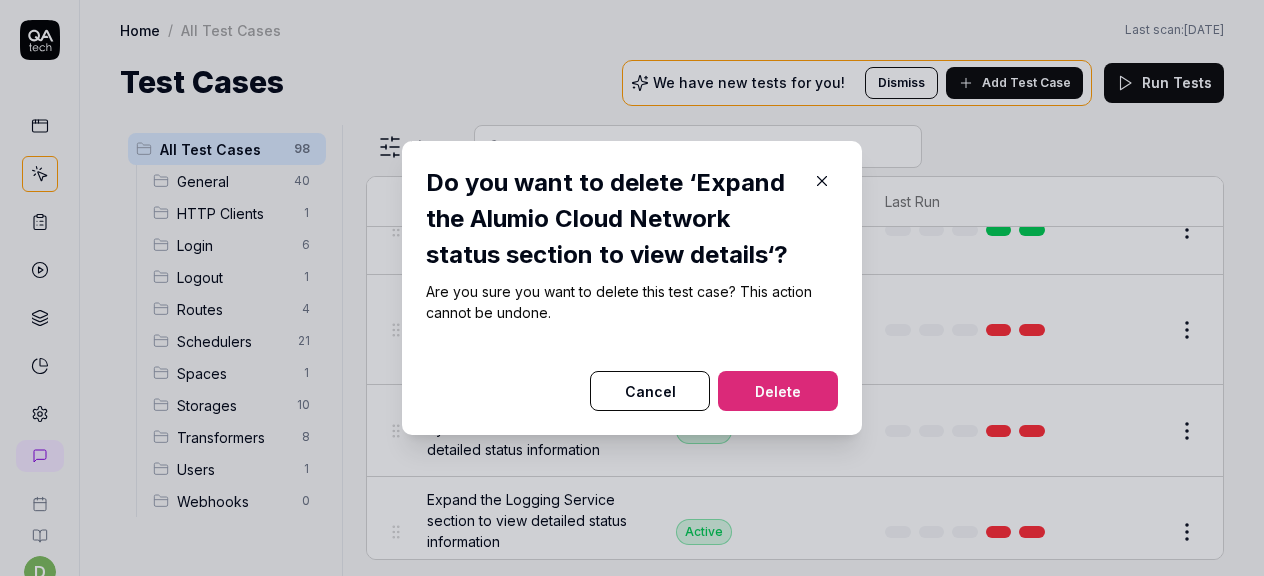 click on "Delete" at bounding box center (778, 391) 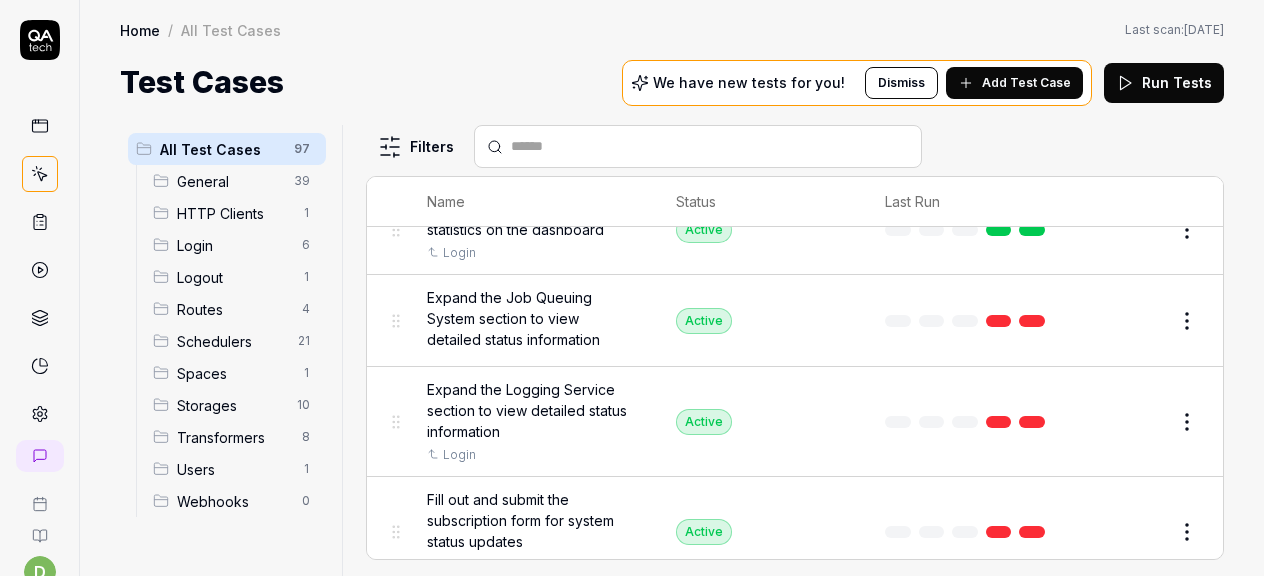 click on "Edit" at bounding box center (1139, 321) 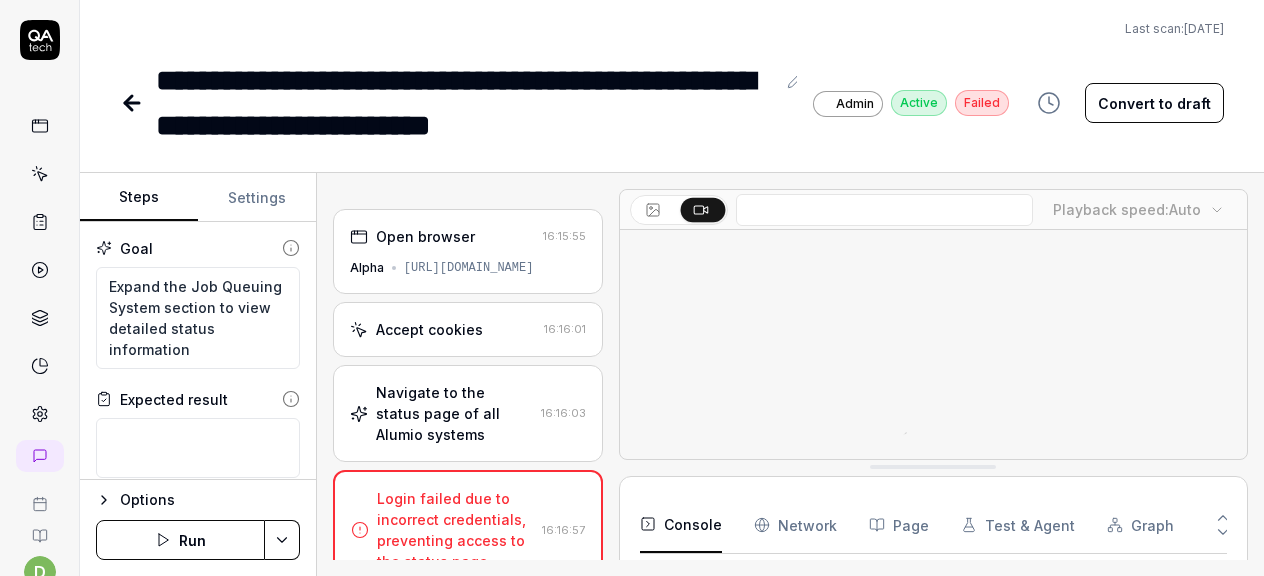scroll, scrollTop: 50, scrollLeft: 0, axis: vertical 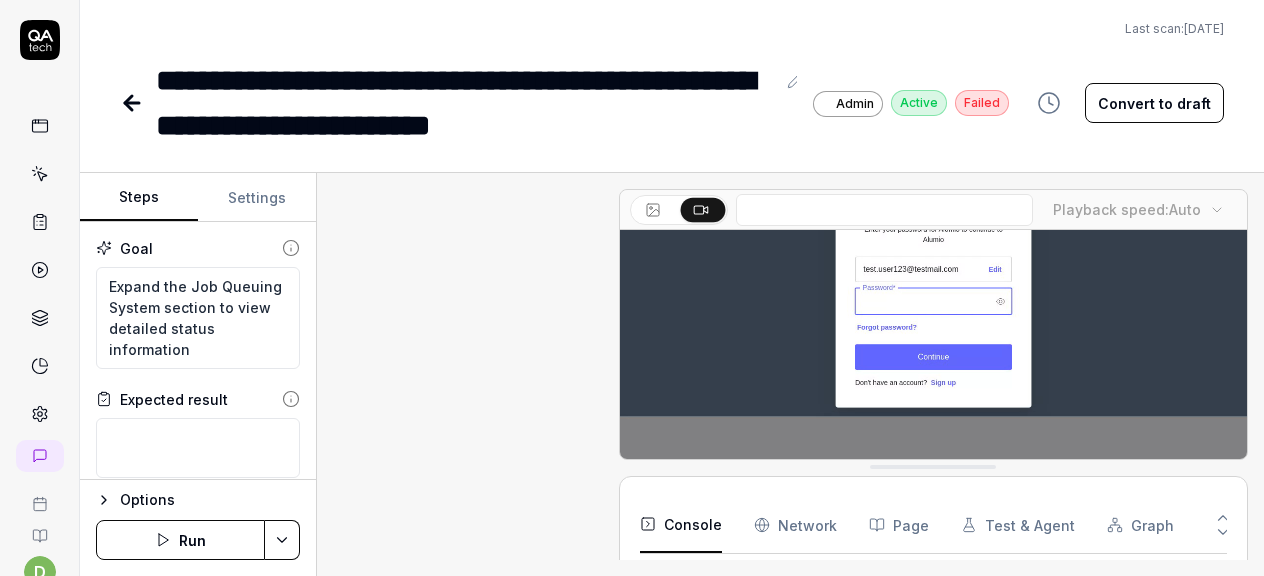 type on "*" 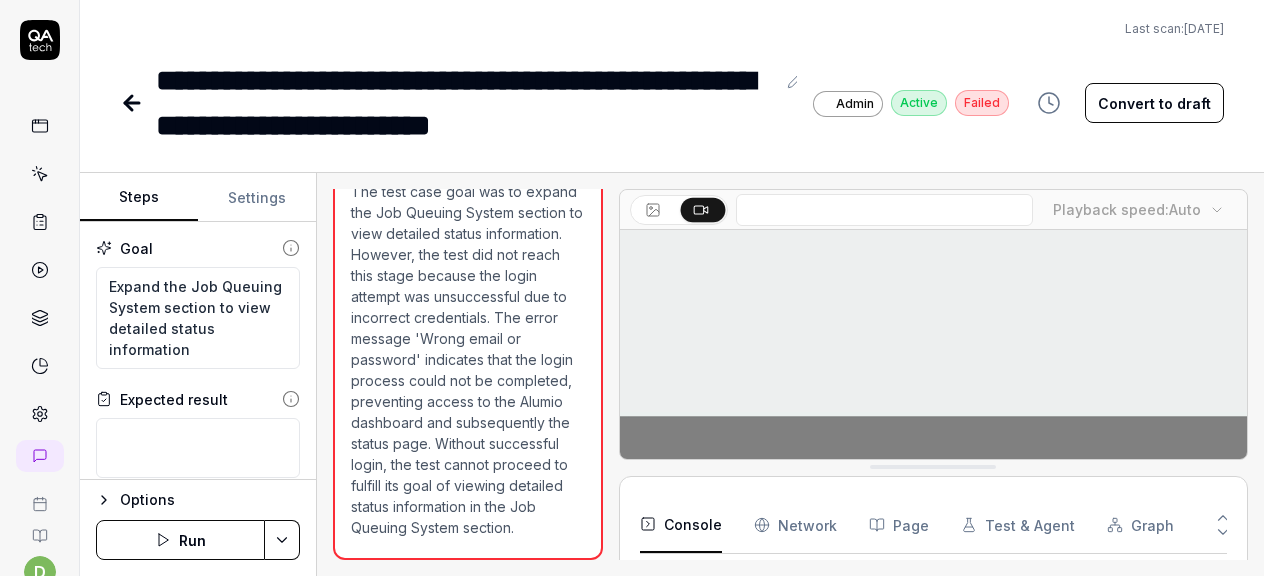 scroll, scrollTop: 503, scrollLeft: 0, axis: vertical 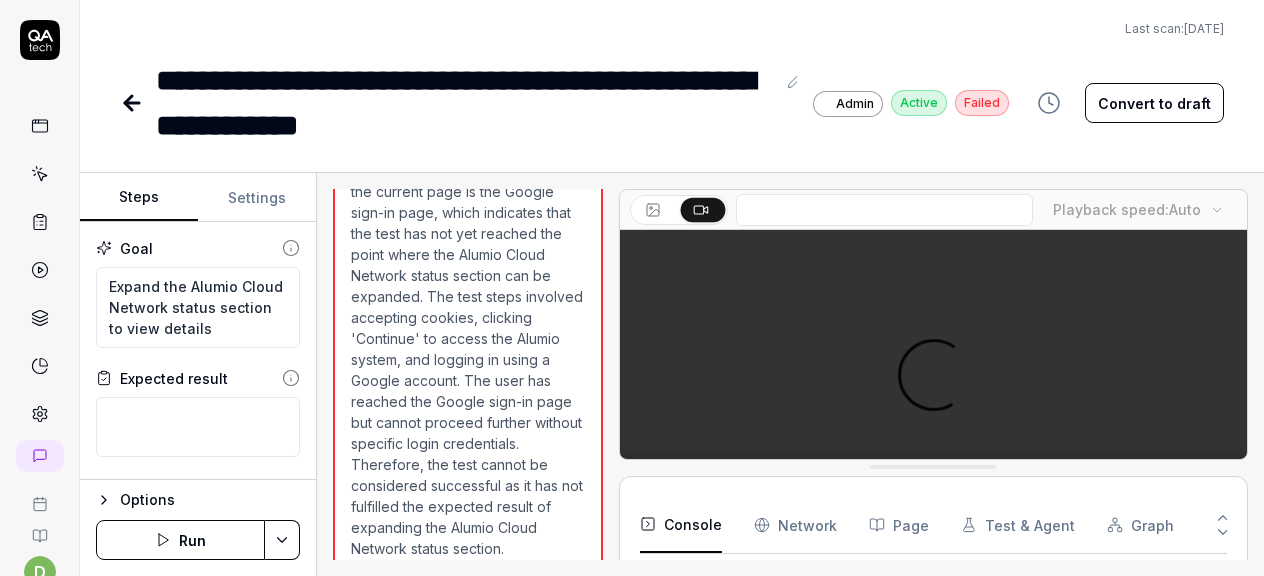 type on "*" 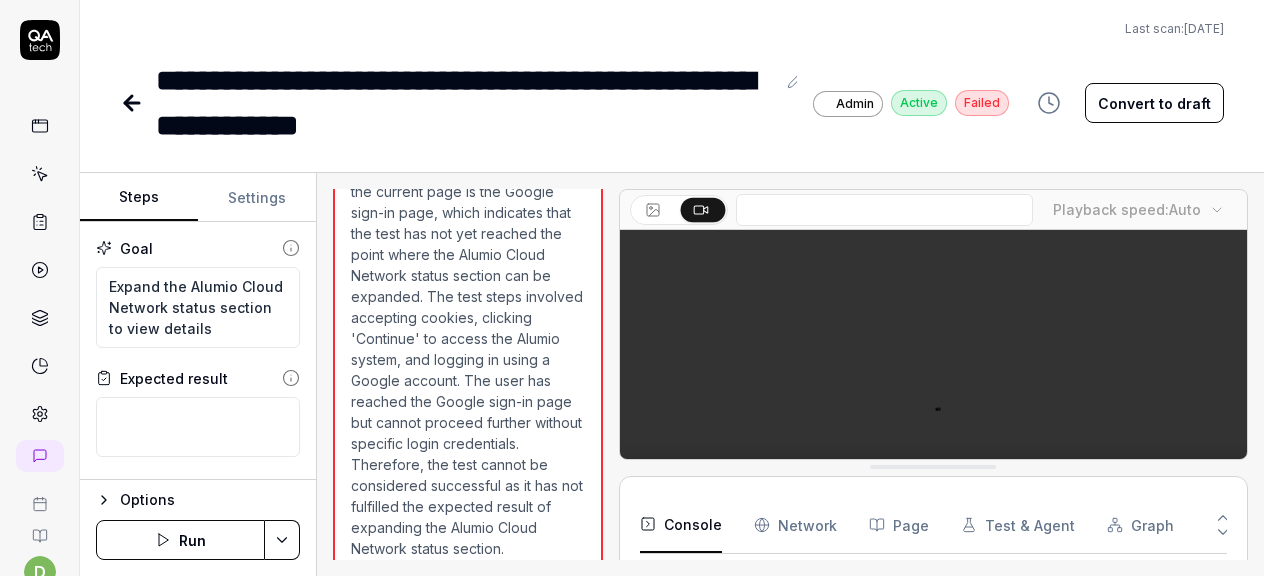 scroll, scrollTop: 576, scrollLeft: 0, axis: vertical 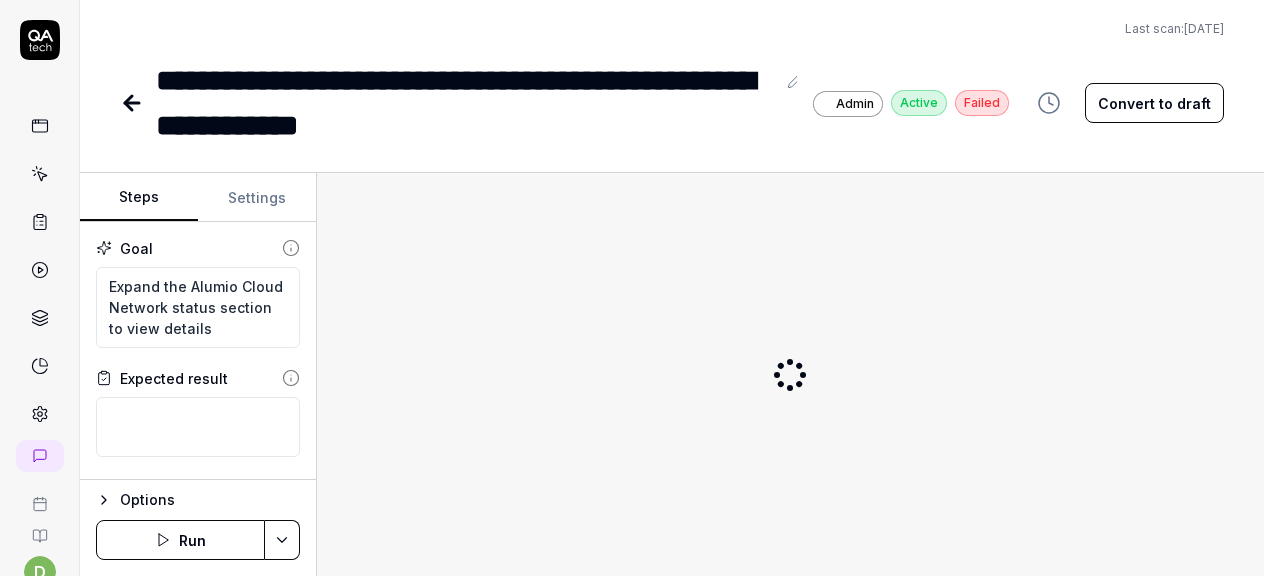 type on "*" 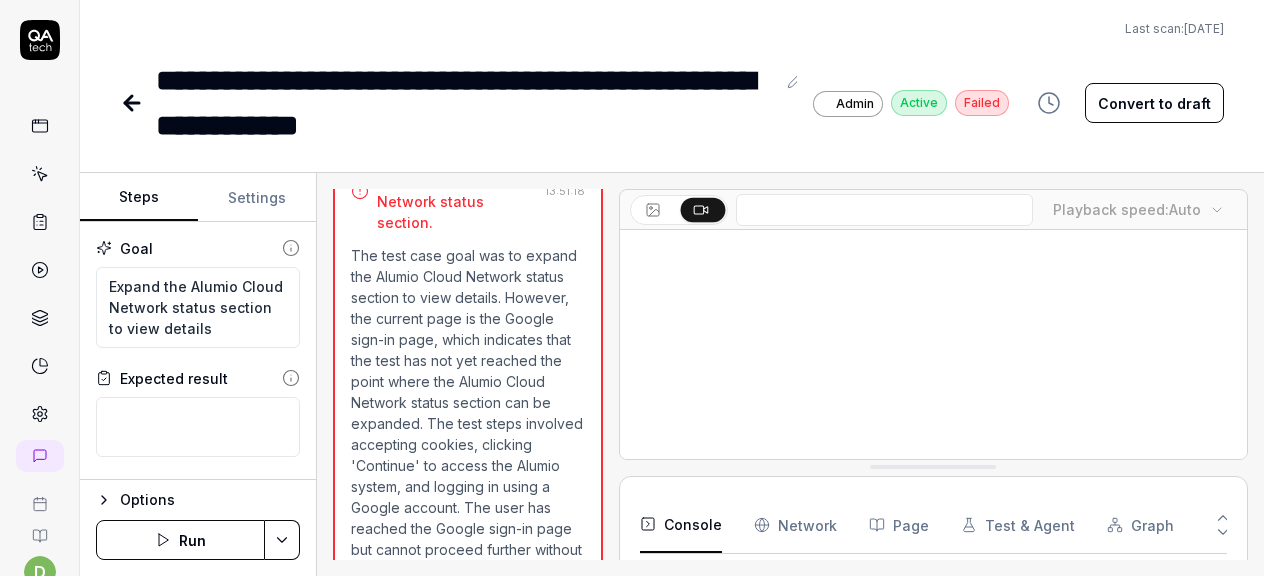 scroll, scrollTop: 551, scrollLeft: 0, axis: vertical 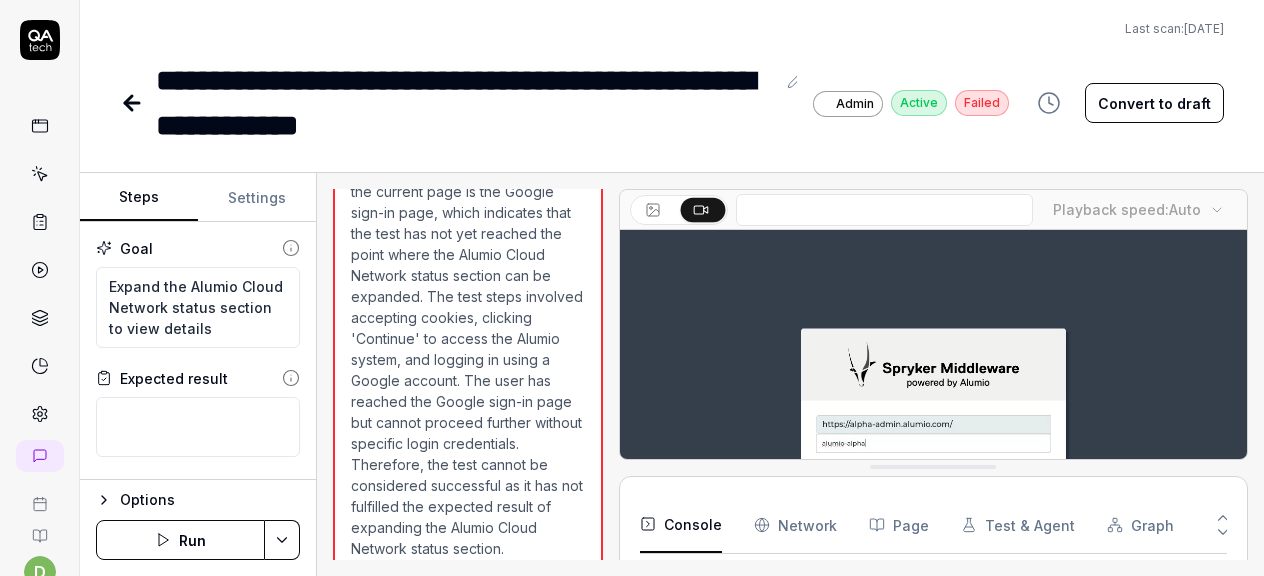 click on "**********" at bounding box center [672, 74] 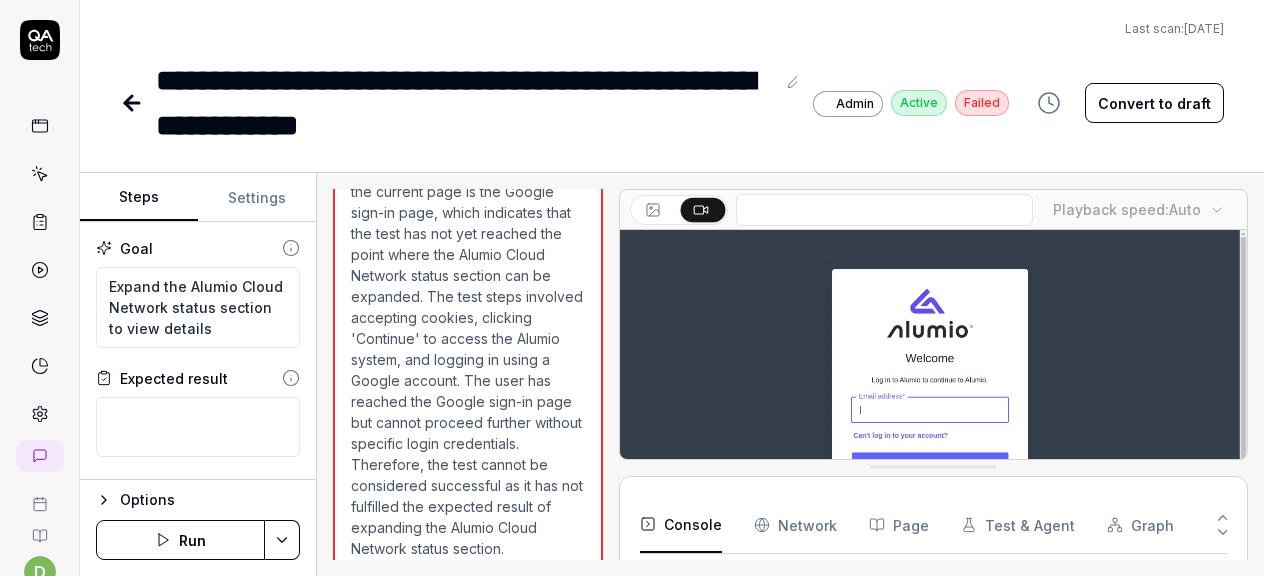 click 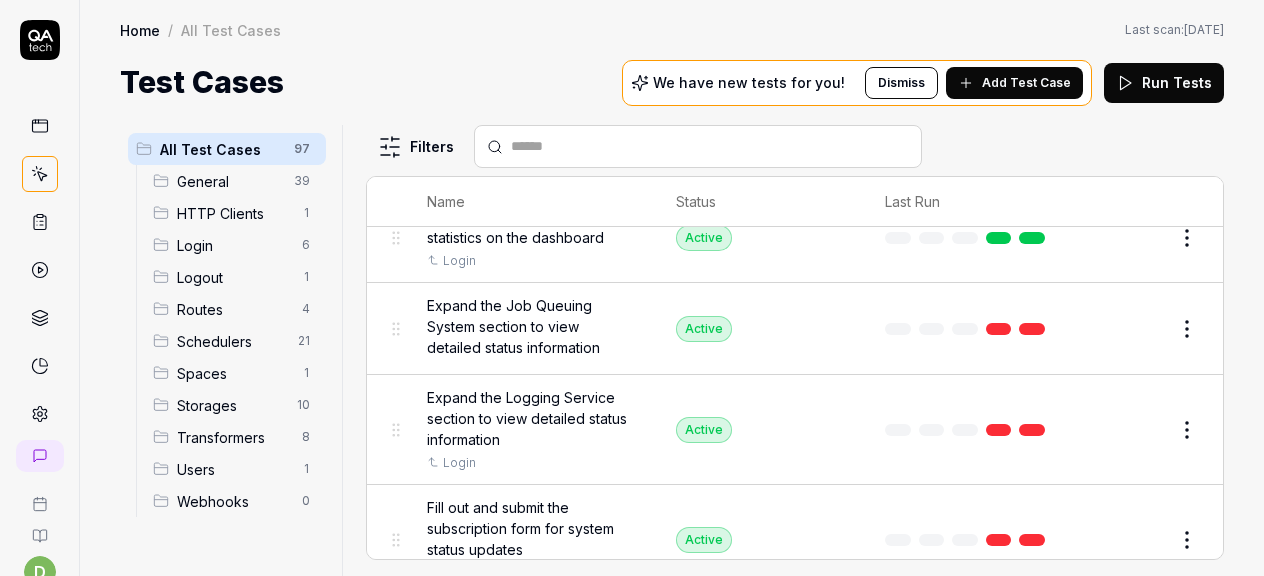scroll, scrollTop: 674, scrollLeft: 0, axis: vertical 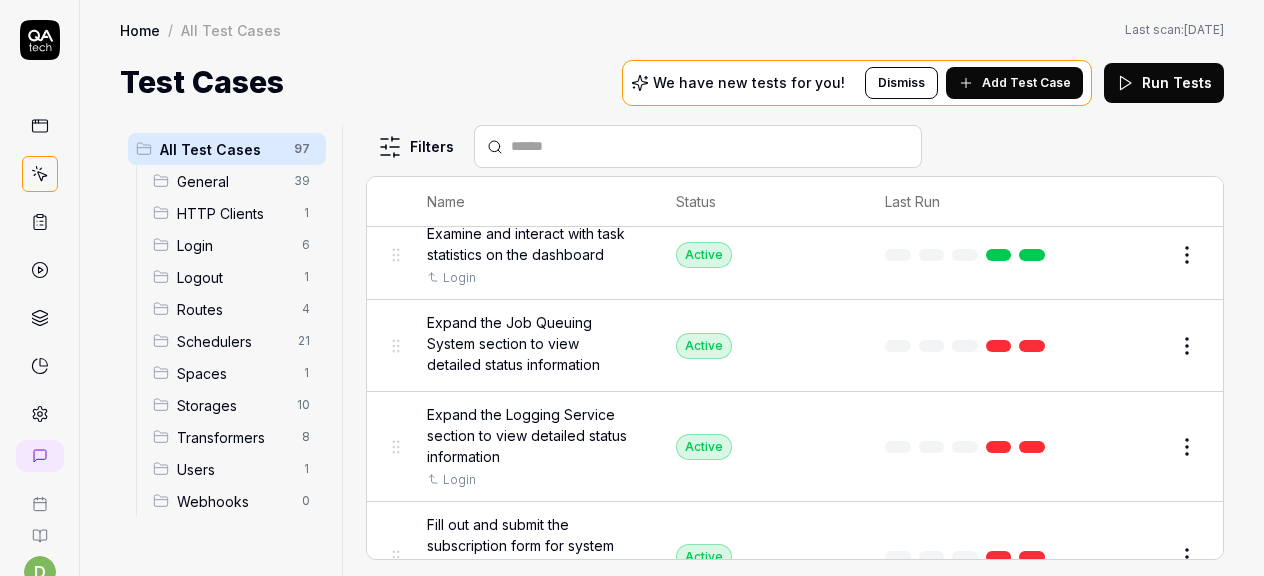 click on "d A Home / All Test Cases Home / All Test Cases Last scan:  Jun 5 2025 Test Cases We have new tests for you! Dismiss Add Test Case Run Tests All Test Cases 97 General 39 HTTP Clients 1 Login 6 Logout 1 Routes 4 Schedulers 21 Spaces 1 Storages 10 Transformers 8 Users 1 Webhooks 0 Filters Name Status Last Run [SPACES] Display amount of data engines/spaces in use Login Active Edit Create API endpoint to generate a mapping based on a schema and data Login Generating Test Case  » Edit Flag configuration status in relations tab Login Draft Review Support the link to the Webhook page from Incoming Login Active Edit Verify current version Login Active Edit General Add and remove labels to a configuration Login Active Edit Add multiple labels to a configuration and filter by them Login Active Edit Examine and interact with task statistics on the dashboard Login Active Edit Expand the Job Queuing System section to view detailed status information Active Edit Login Active Edit Login Active Edit Login Active Edit Login" at bounding box center (632, 288) 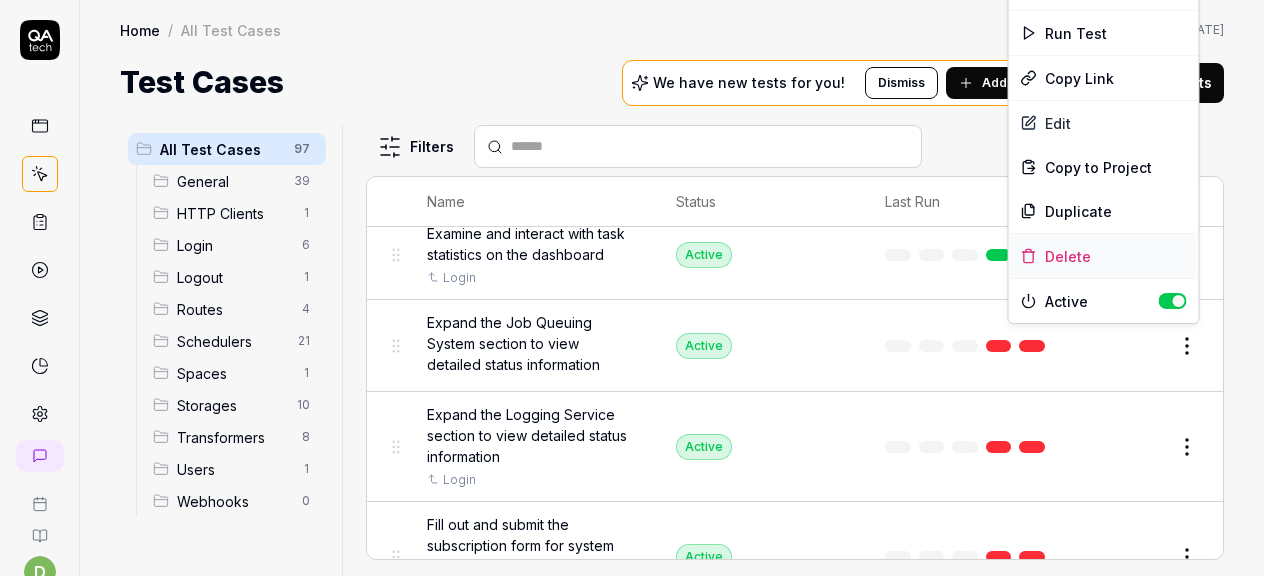 click on "Delete" at bounding box center [1104, 256] 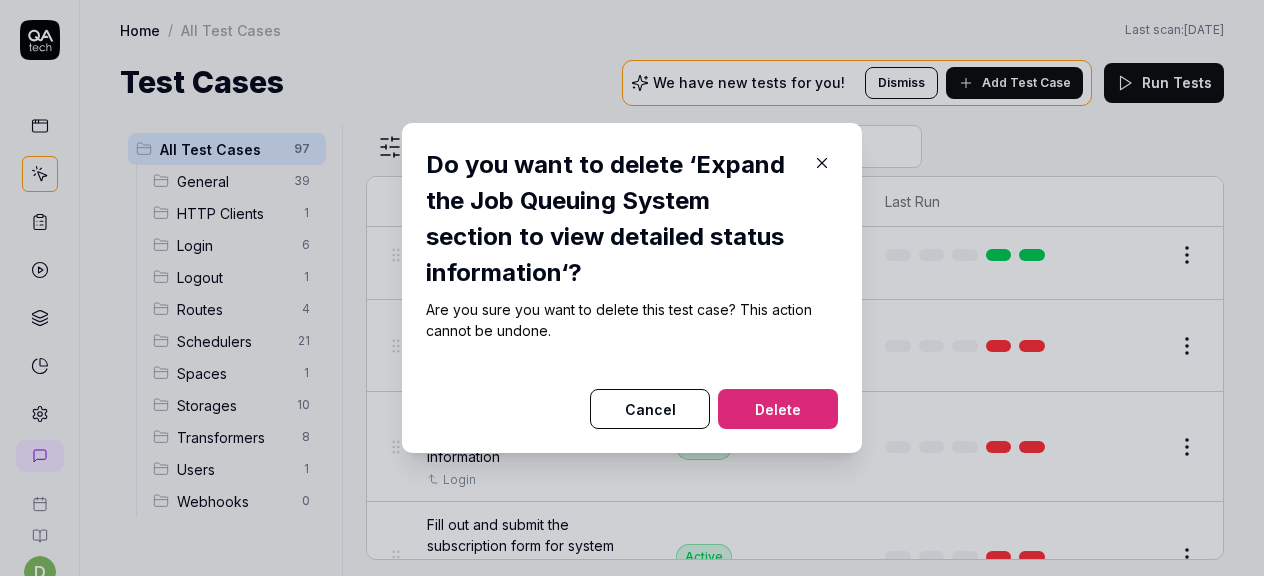 click on "Delete" at bounding box center [778, 409] 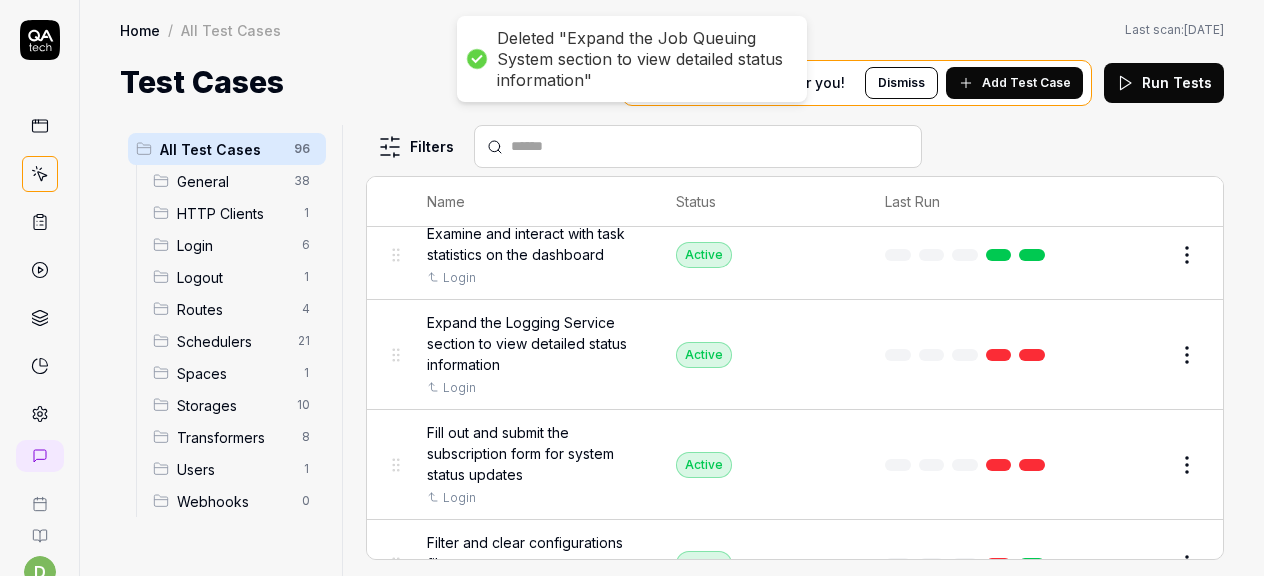 click on "Deleted "Expand the Job Queuing System section to view detailed status information" d A Home / All Test Cases Home / All Test Cases Last scan:  Jun 5 2025 Test Cases We have new tests for you! Dismiss Add Test Case Run Tests All Test Cases 96 General 38 HTTP Clients 1 Login 6 Logout 1 Routes 4 Schedulers 21 Spaces 1 Storages 10 Transformers 8 Users 1 Webhooks 0 Filters Name Status Last Run [SPACES] Display amount of data engines/spaces in use Login Active Edit Create API endpoint to generate a mapping based on a schema and data Login Generating Test Case  » Edit Flag configuration status in relations tab Login Draft Review Support the link to the Webhook page from Incoming Login Active Edit Verify current version Login Active Edit General Add and remove labels to a configuration Login Active Edit Add multiple labels to a configuration and filter by them Login Active Edit Examine and interact with task statistics on the dashboard Login Active Edit Login Active Edit Login Active Edit Login Active Edit Login *" at bounding box center [632, 288] 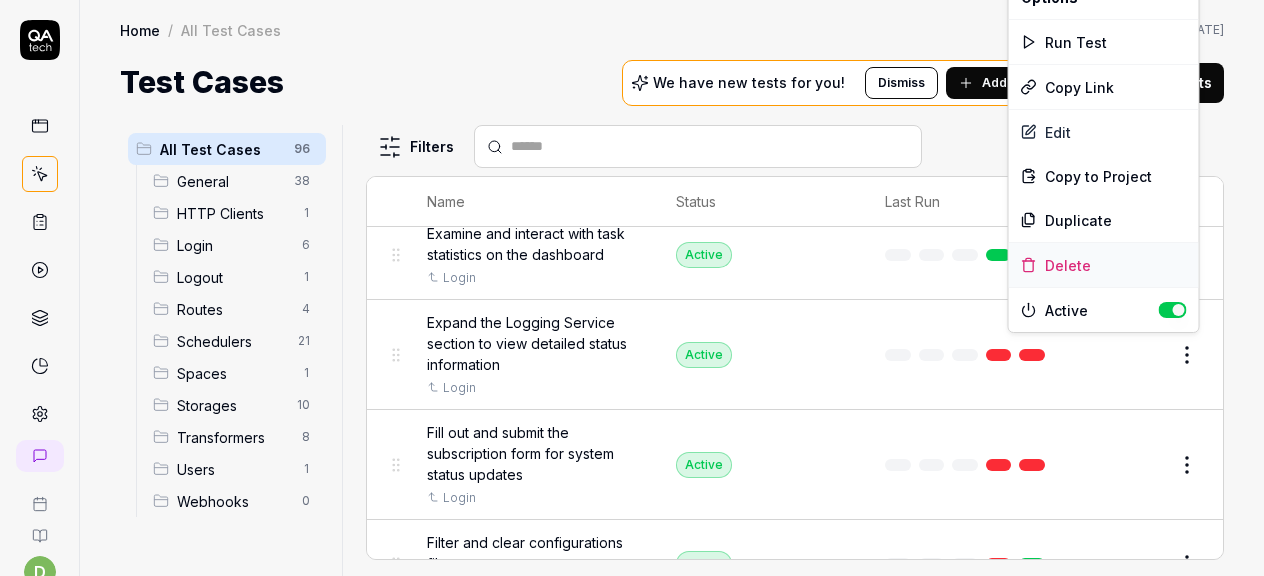 click on "Delete" at bounding box center [1104, 265] 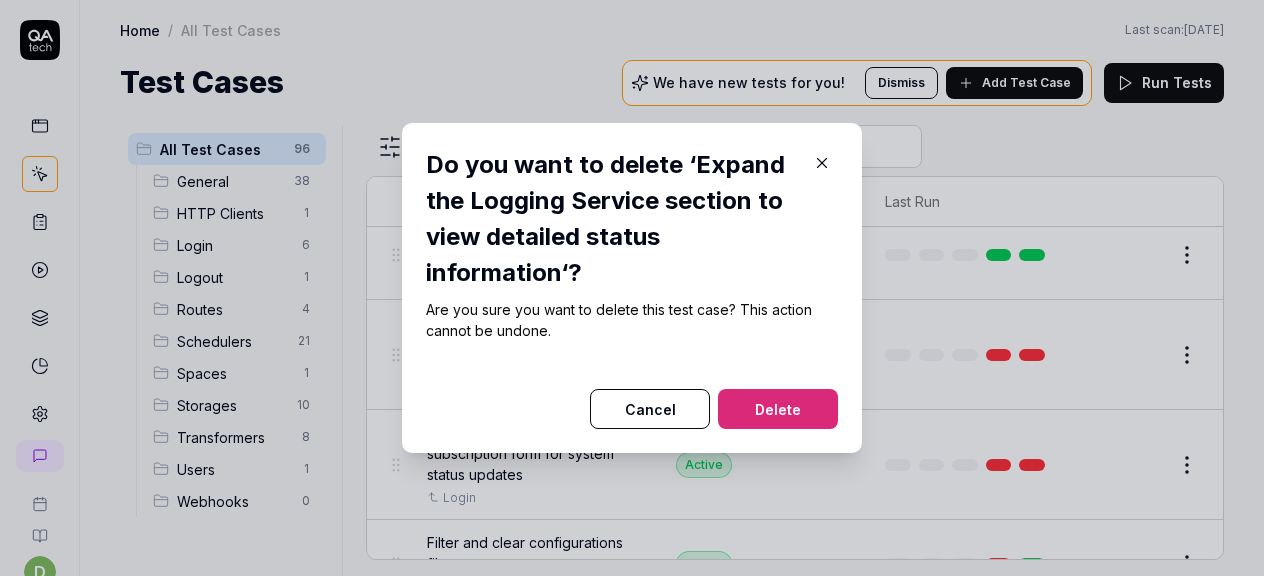 click on "Delete" at bounding box center (778, 409) 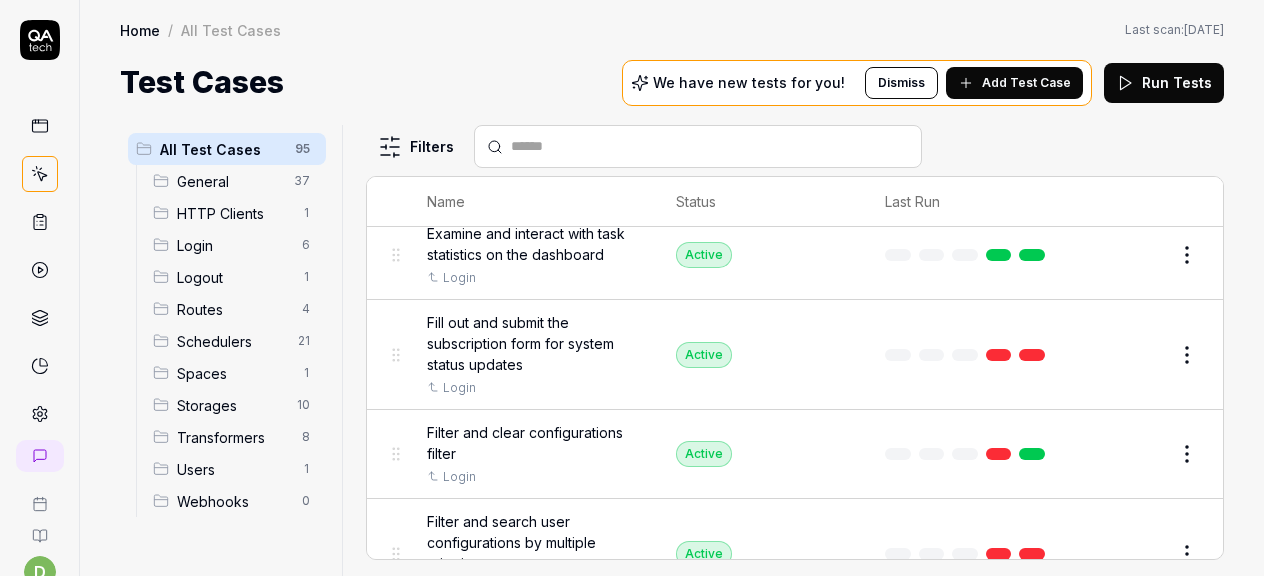 click on "d A Home / All Test Cases Home / All Test Cases Last scan:  Jun 5 2025 Test Cases We have new tests for you! Dismiss Add Test Case Run Tests All Test Cases 95 General 37 HTTP Clients 1 Login 6 Logout 1 Routes 4 Schedulers 21 Spaces 1 Storages 10 Transformers 8 Users 1 Webhooks 0 Filters Name Status Last Run [SPACES] Display amount of data engines/spaces in use Login Active Edit Create API endpoint to generate a mapping based on a schema and data Login Generating Test Case  » Edit Flag configuration status in relations tab Login Draft Review Support the link to the Webhook page from Incoming Login Active Edit Verify current version Login Active Edit General Add and remove labels to a configuration Login Active Edit Add multiple labels to a configuration and filter by them Login Active Edit Examine and interact with task statistics on the dashboard Login Active Edit Fill out and submit the subscription form for system status updates Login Active Edit Filter and clear configurations filter Login Active Edit *" at bounding box center [632, 288] 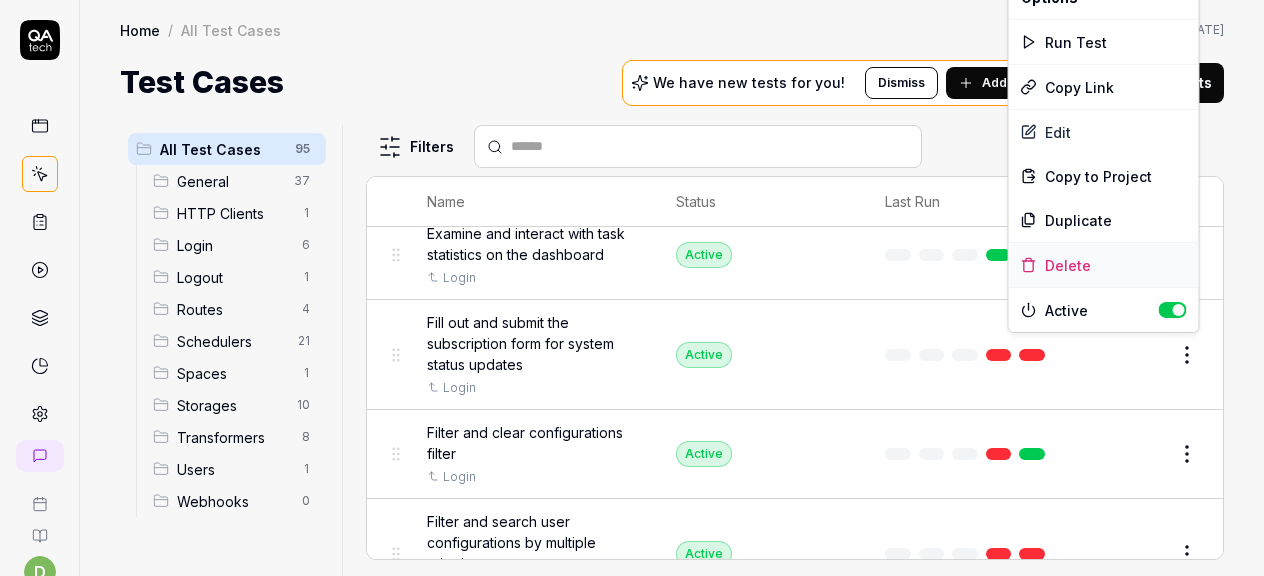 click on "Delete" at bounding box center [1104, 265] 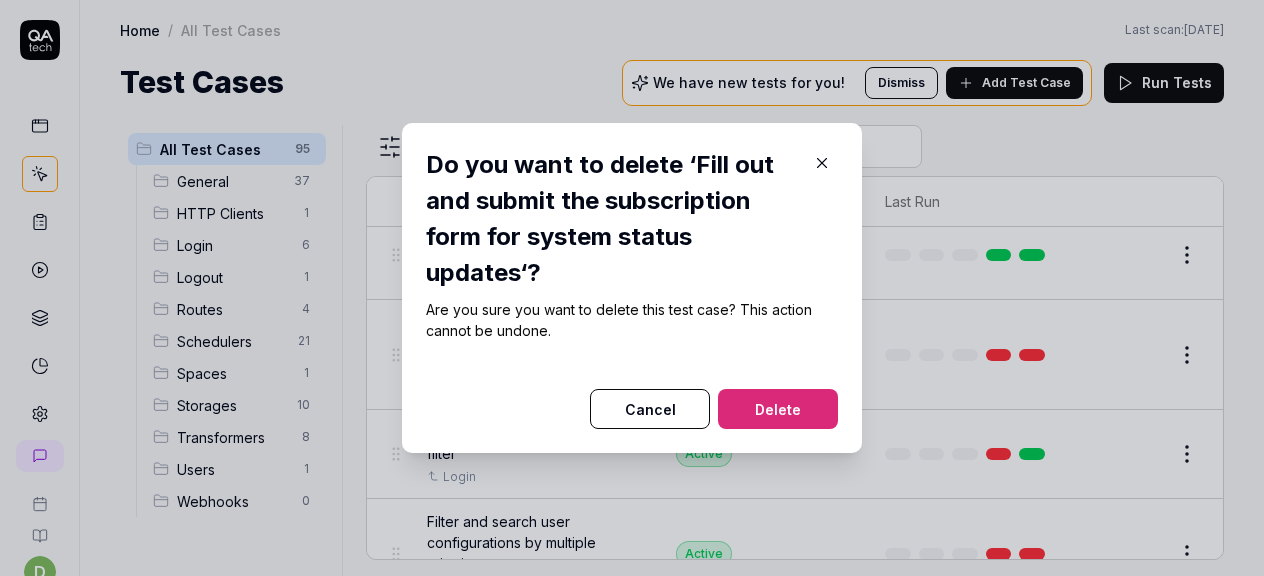 click on "Delete" at bounding box center [778, 409] 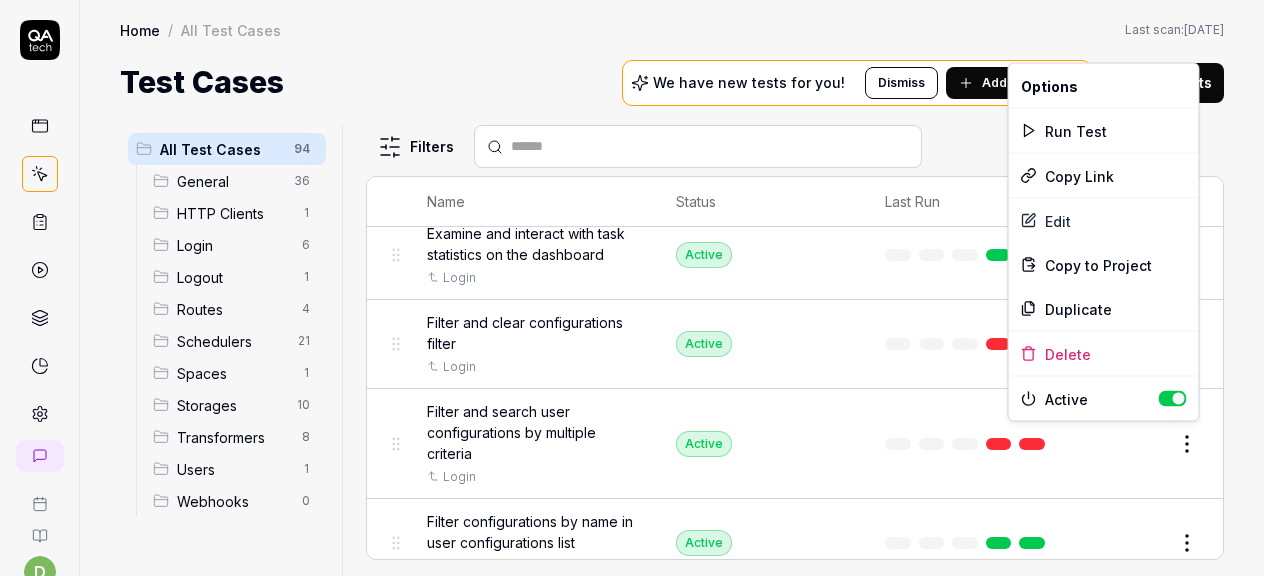 click on "d A Home / All Test Cases Home / All Test Cases Last scan:  Jun 5 2025 Test Cases We have new tests for you! Dismiss Add Test Case Run Tests All Test Cases 94 General 36 HTTP Clients 1 Login 6 Logout 1 Routes 4 Schedulers 21 Spaces 1 Storages 10 Transformers 8 Users 1 Webhooks 0 Filters Name Status Last Run [SPACES] Display amount of data engines/spaces in use Login Active Edit Create API endpoint to generate a mapping based on a schema and data Login Generating Test Case  » Edit Flag configuration status in relations tab Login Draft Review Support the link to the Webhook page from Incoming Login Active Edit Verify current version Login Active Edit General Add and remove labels to a configuration Login Active Edit Add multiple labels to a configuration and filter by them Login Active Edit Examine and interact with task statistics on the dashboard Login Active Edit Filter and clear configurations filter Login Active Edit Filter and search user configurations by multiple criteria Login Active Edit Login Active" at bounding box center [632, 288] 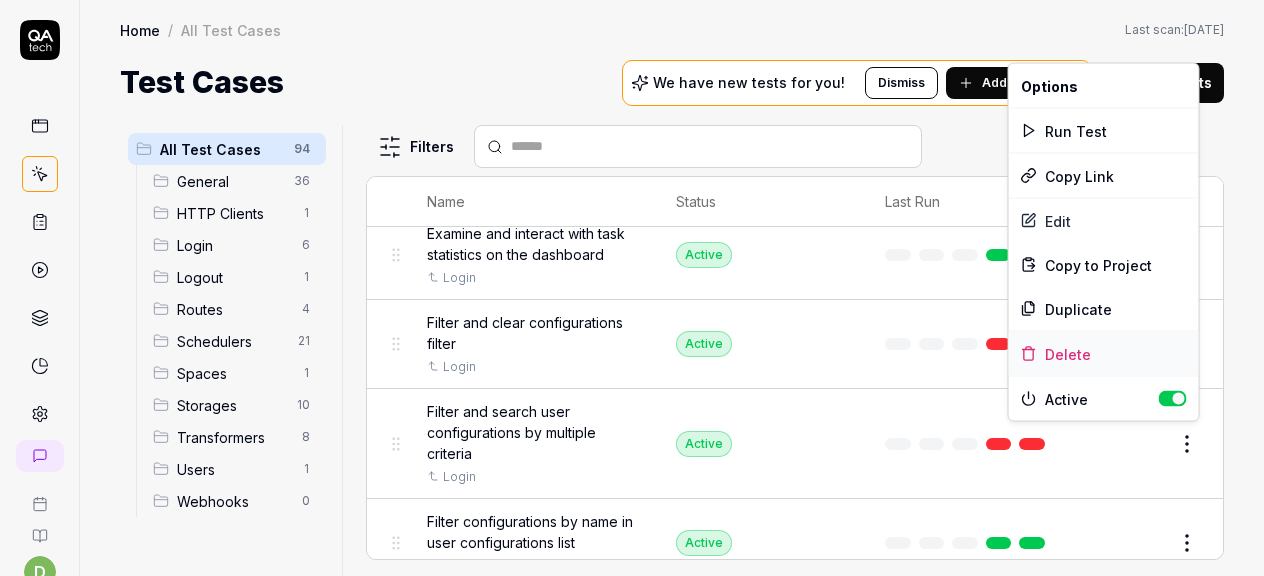 click on "Delete" at bounding box center (1104, 354) 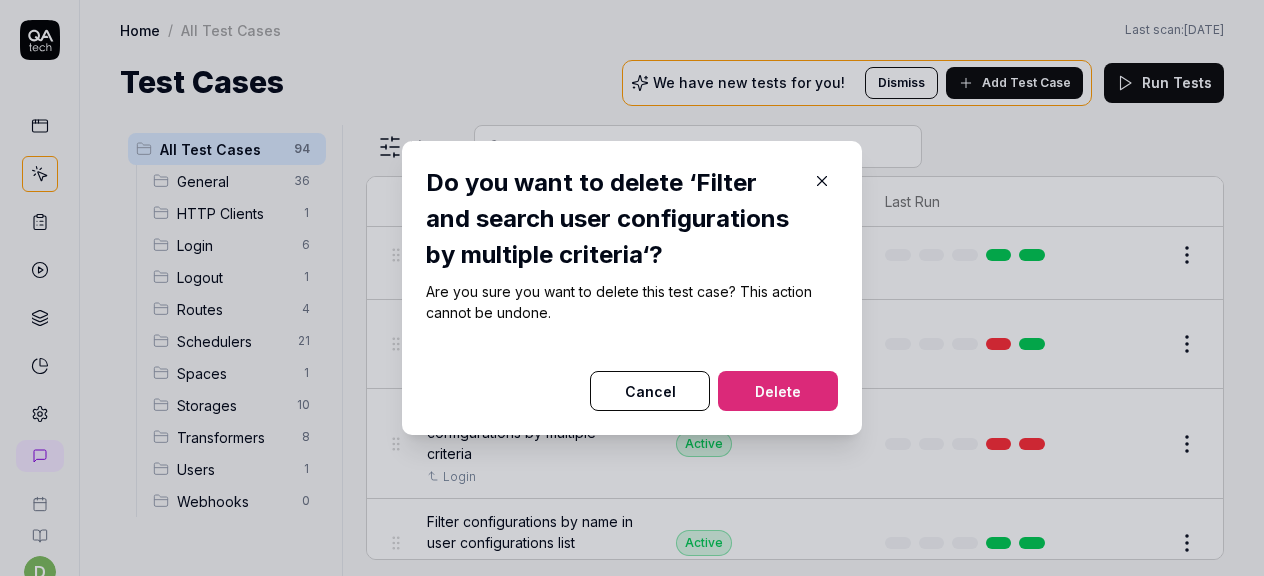 click on "Delete" at bounding box center [778, 391] 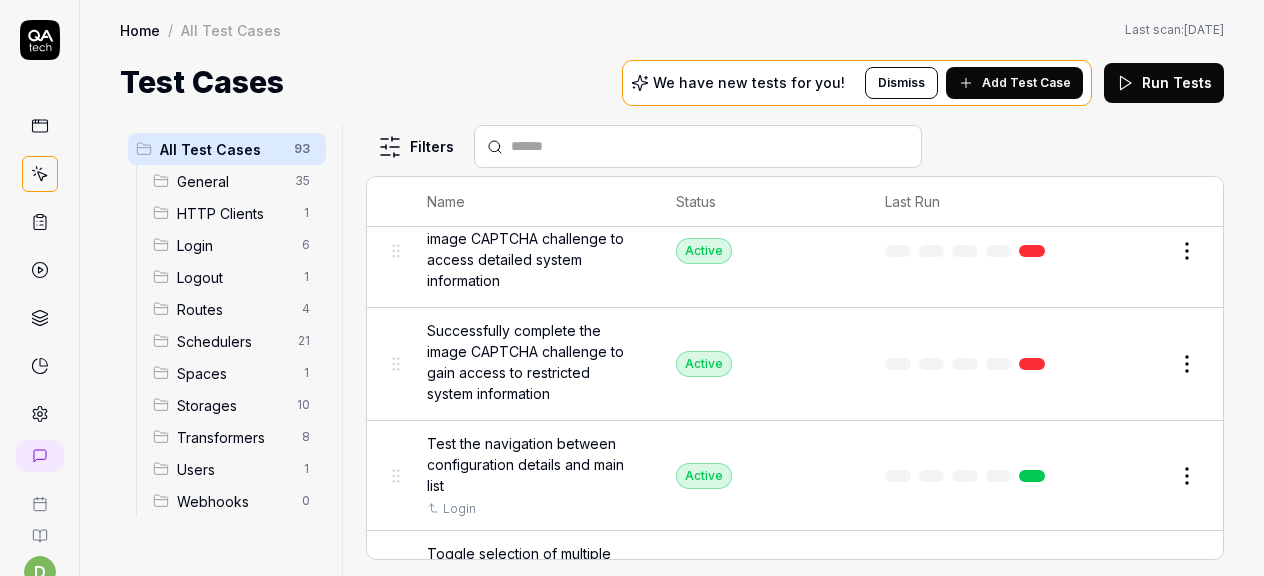 scroll, scrollTop: 2940, scrollLeft: 0, axis: vertical 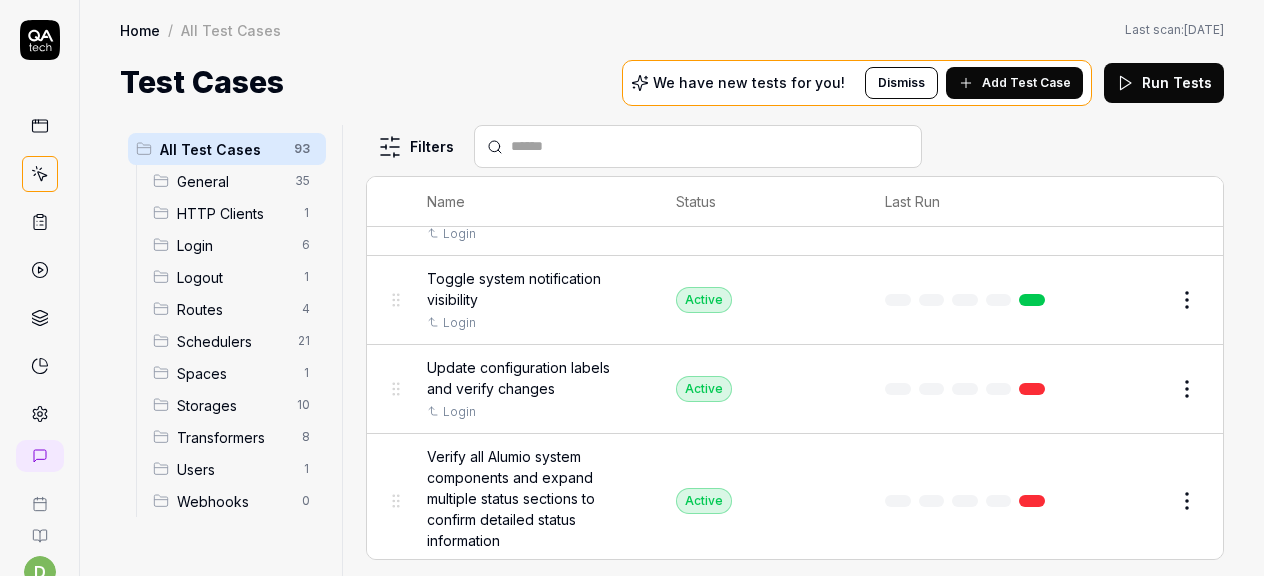 click on "Run Tests" at bounding box center (1164, 83) 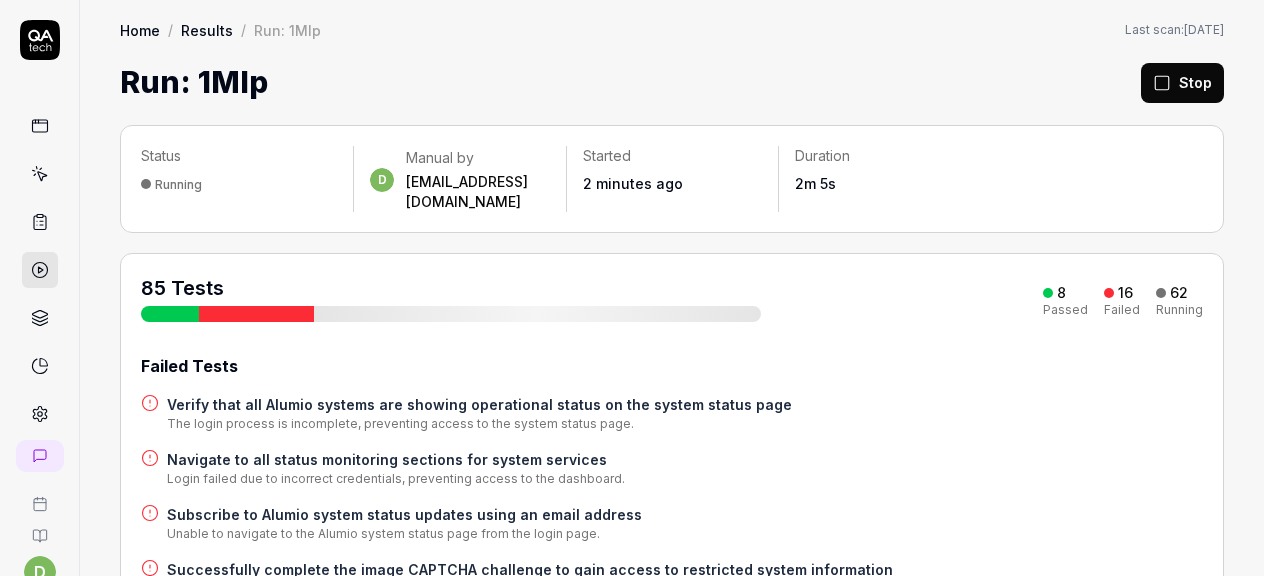 click at bounding box center [40, 270] 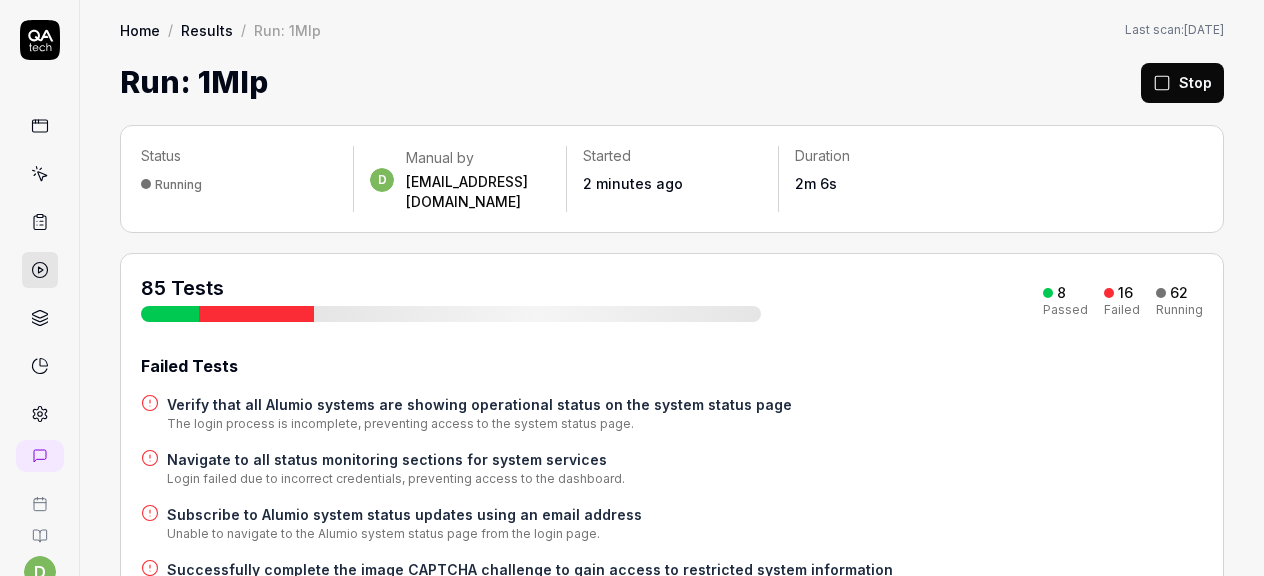 click at bounding box center (40, 270) 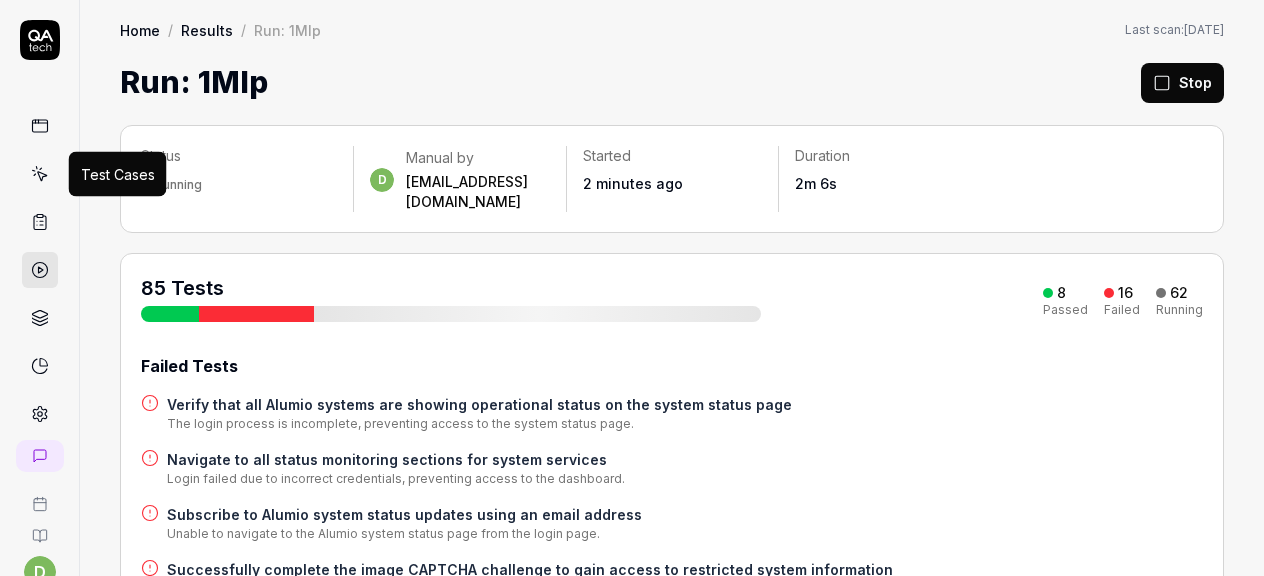 click 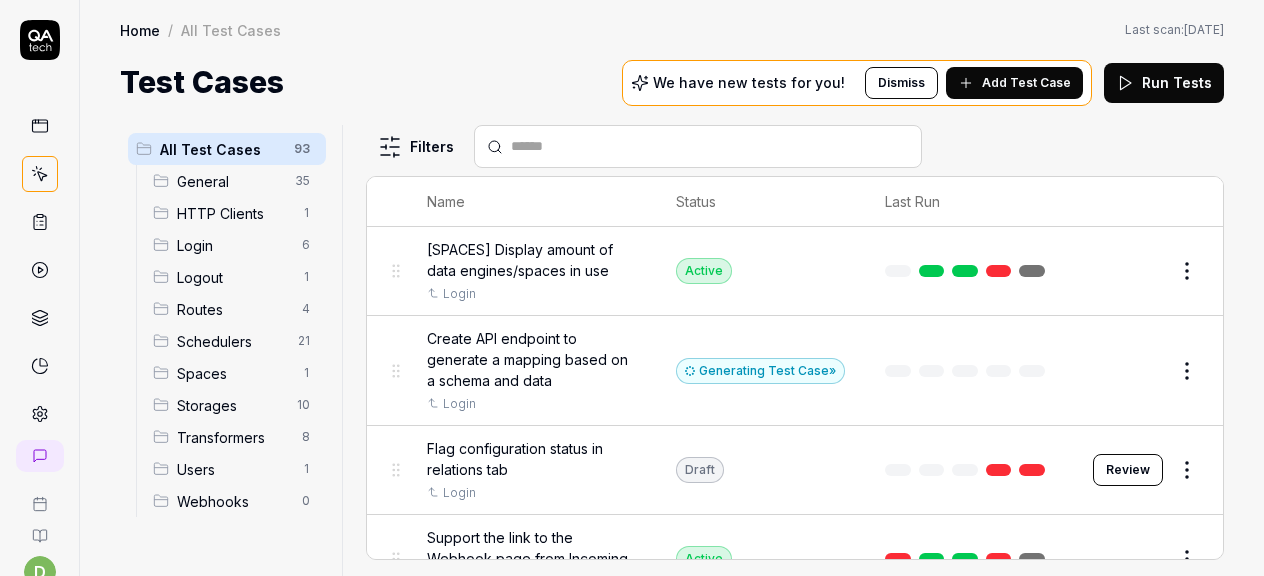 click 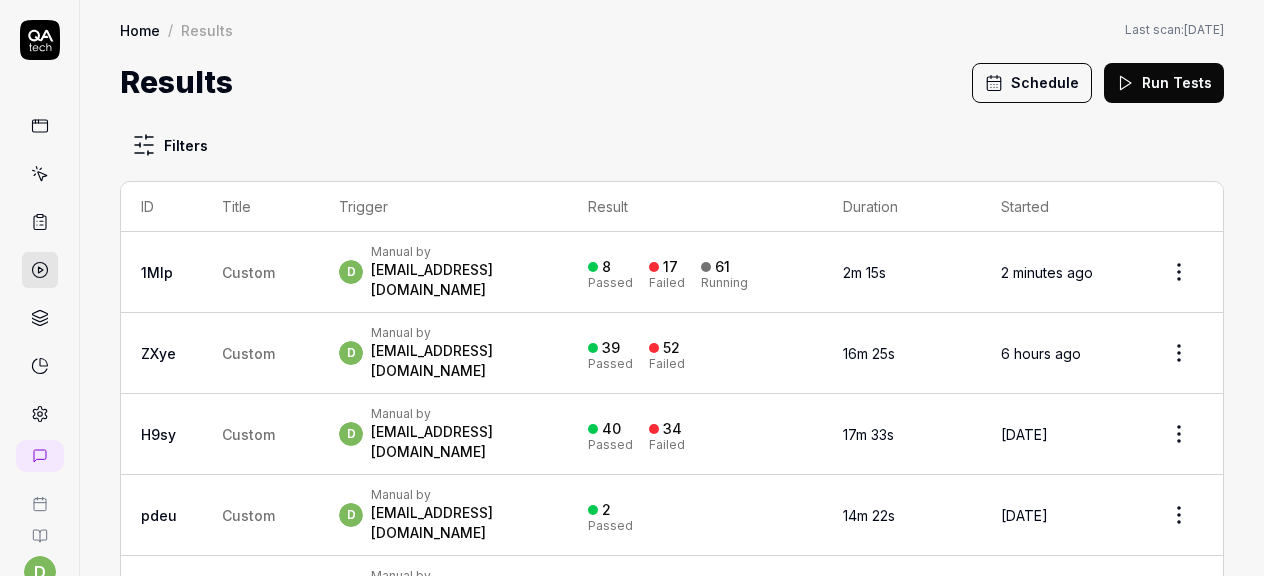 click on "d Manual by d.bozhok@alumio.com" at bounding box center [443, 272] 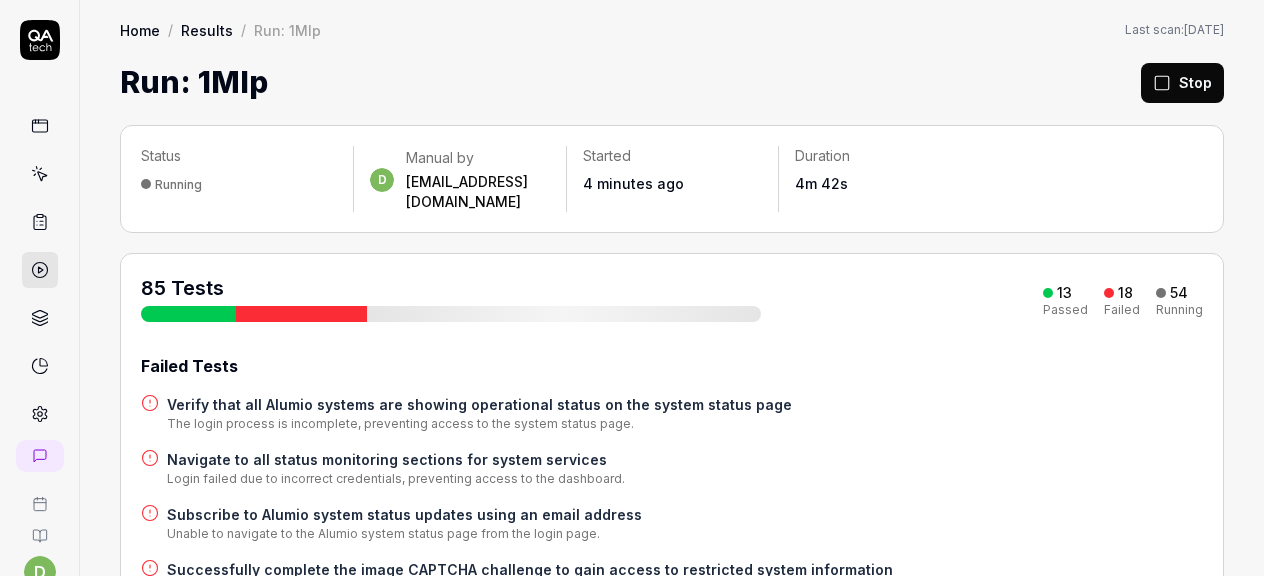 scroll, scrollTop: 0, scrollLeft: 0, axis: both 